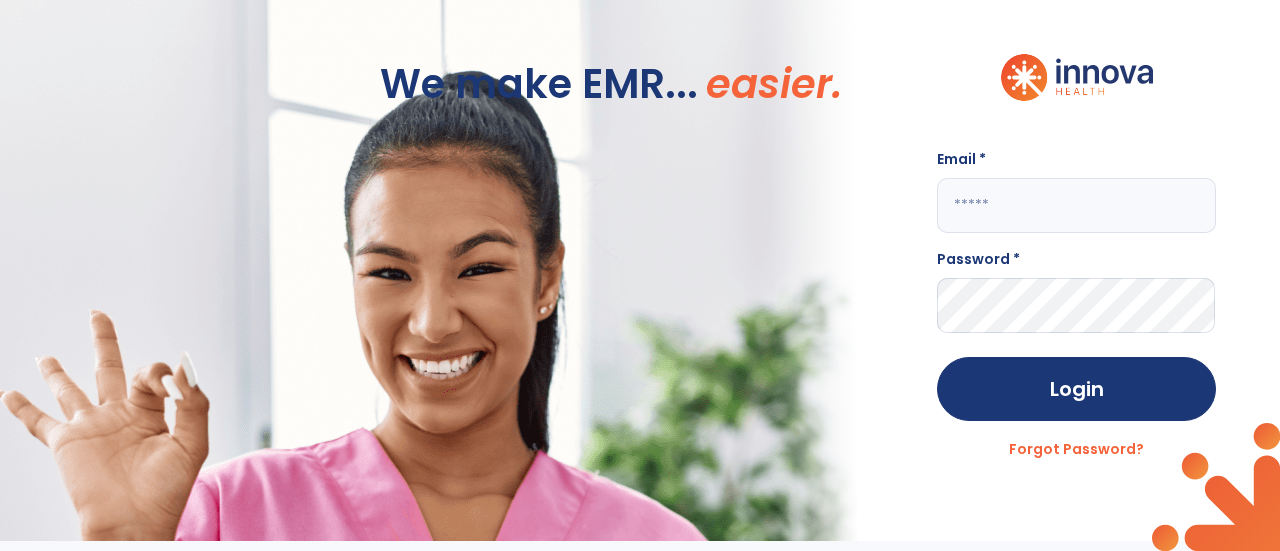 scroll, scrollTop: 0, scrollLeft: 0, axis: both 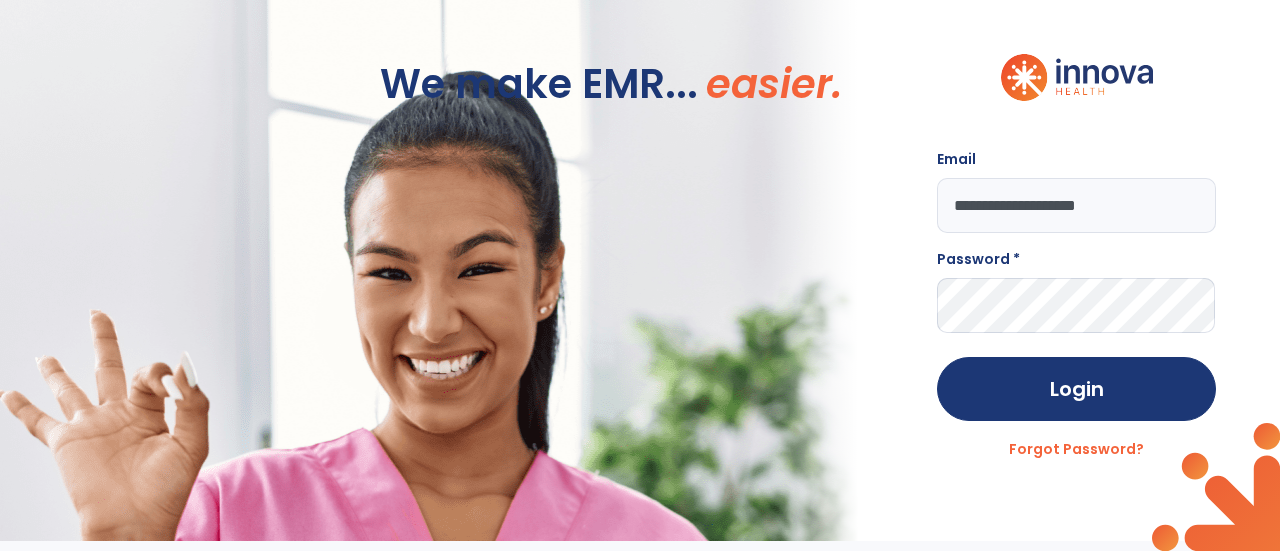 type on "**********" 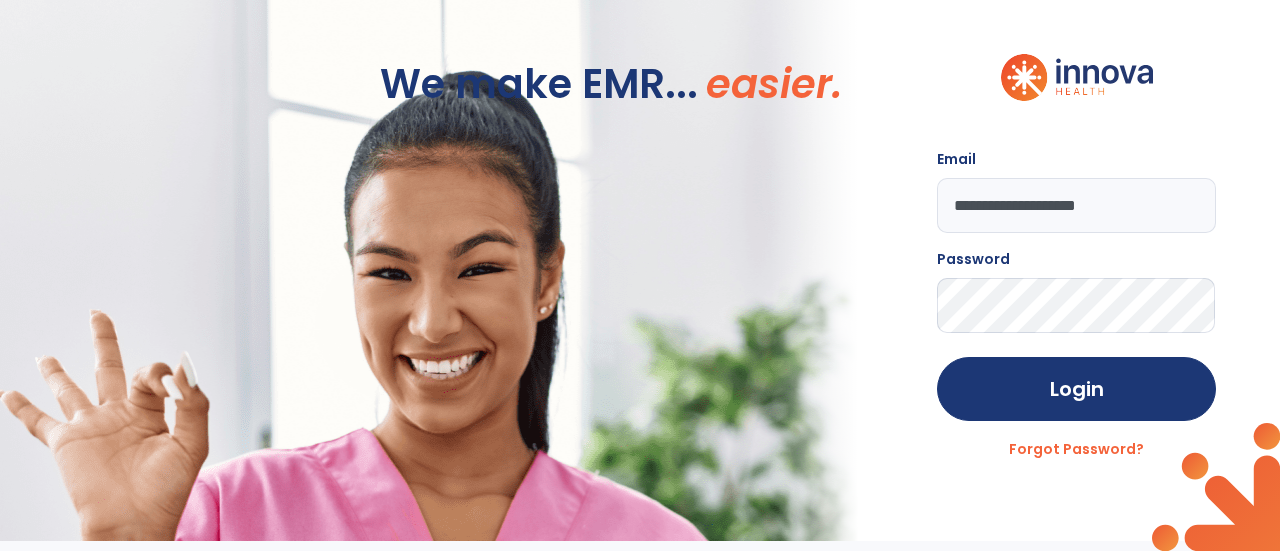 click on "Login" 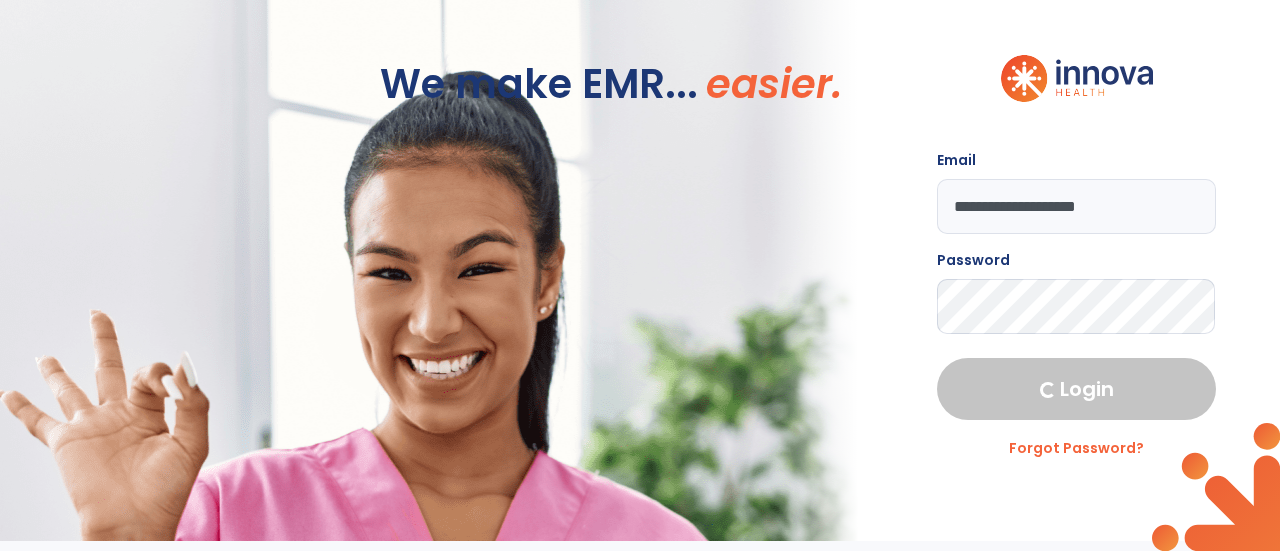 select on "****" 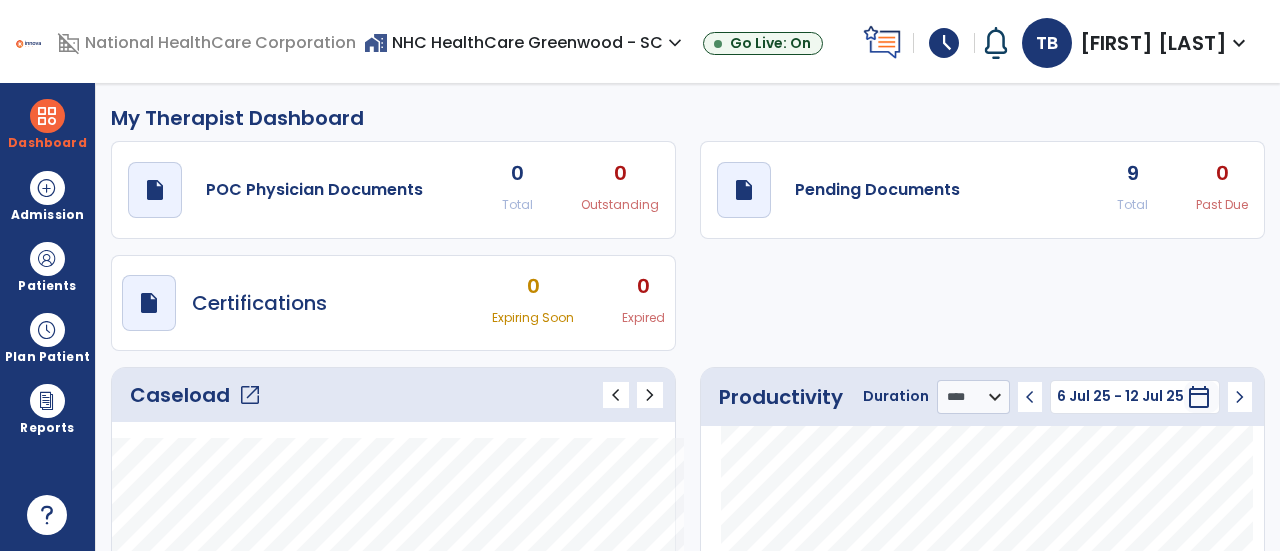 click on "9 Total" 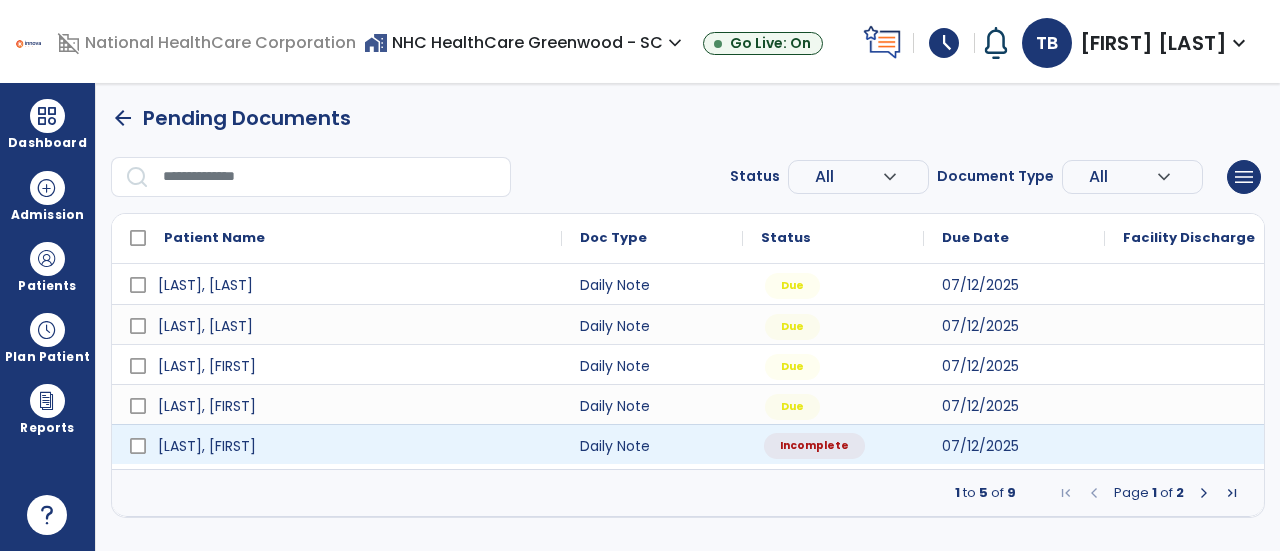 click on "Incomplete" at bounding box center [814, 446] 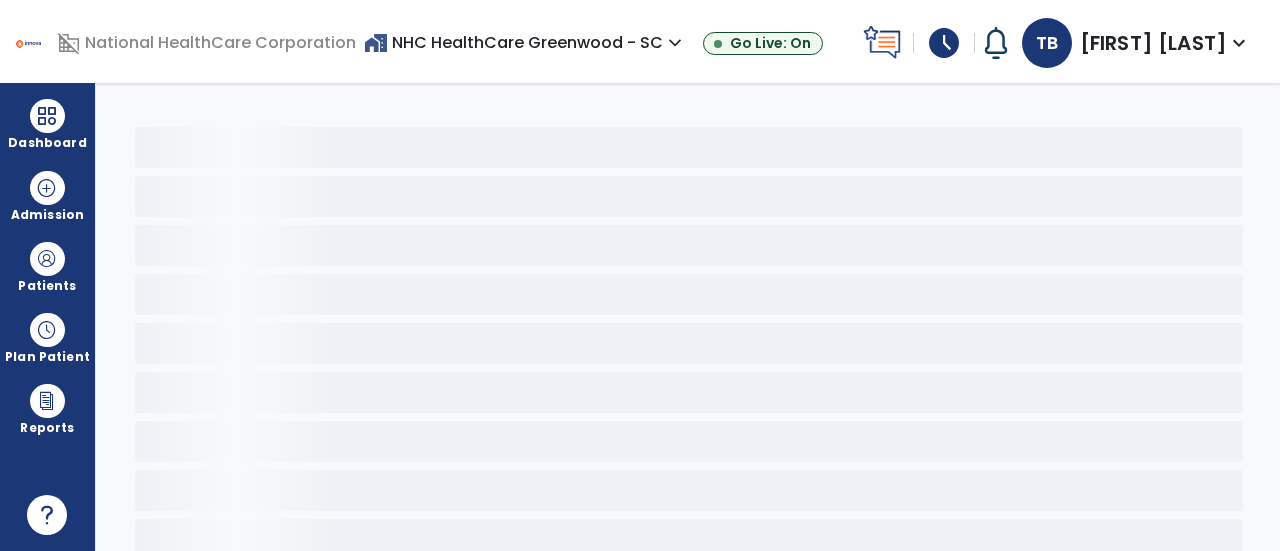 select on "*" 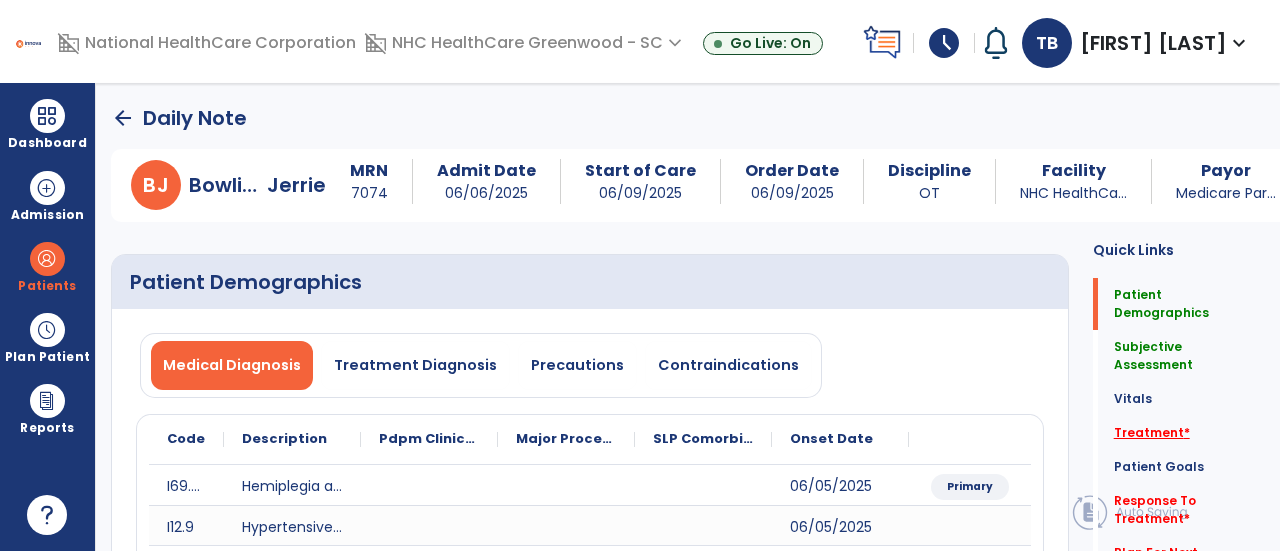 click on "Treatment   *" 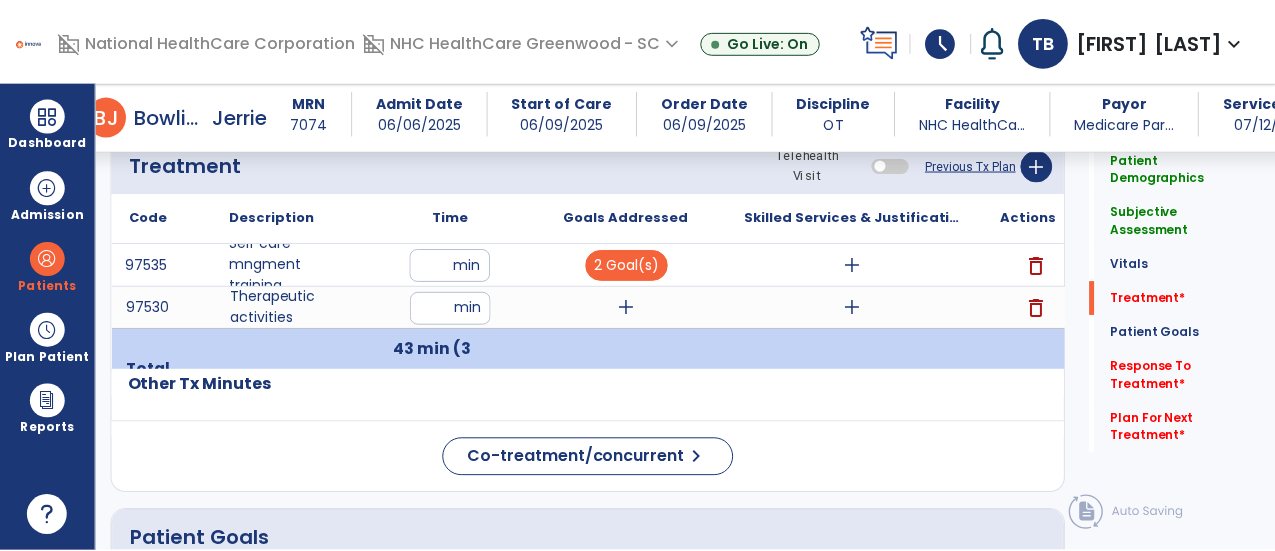 scroll, scrollTop: 1326, scrollLeft: 0, axis: vertical 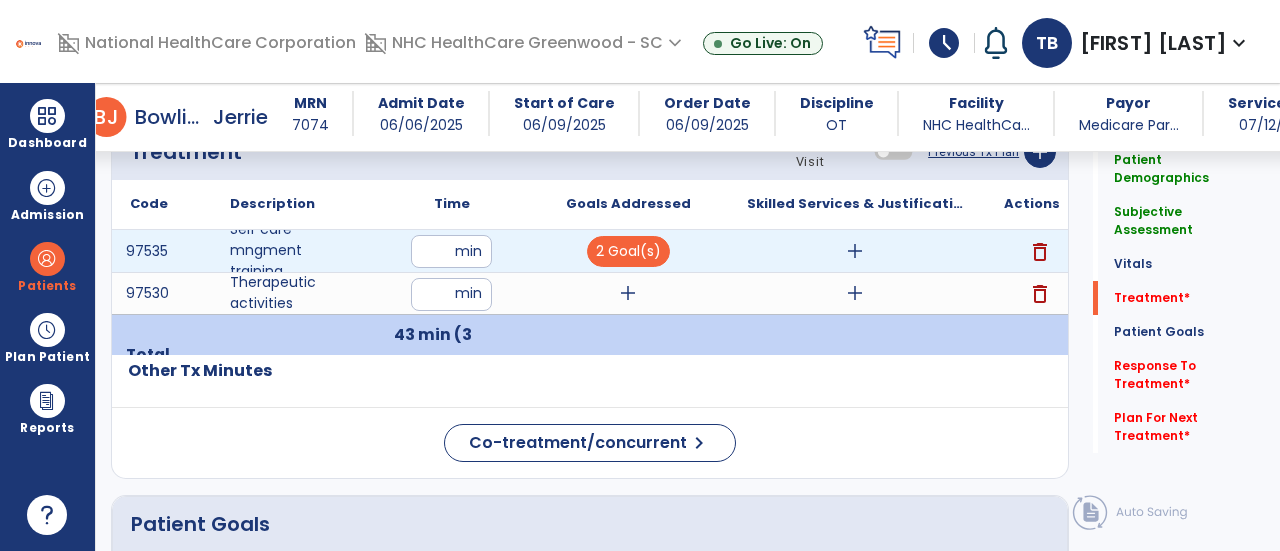 click on "add" at bounding box center (855, 251) 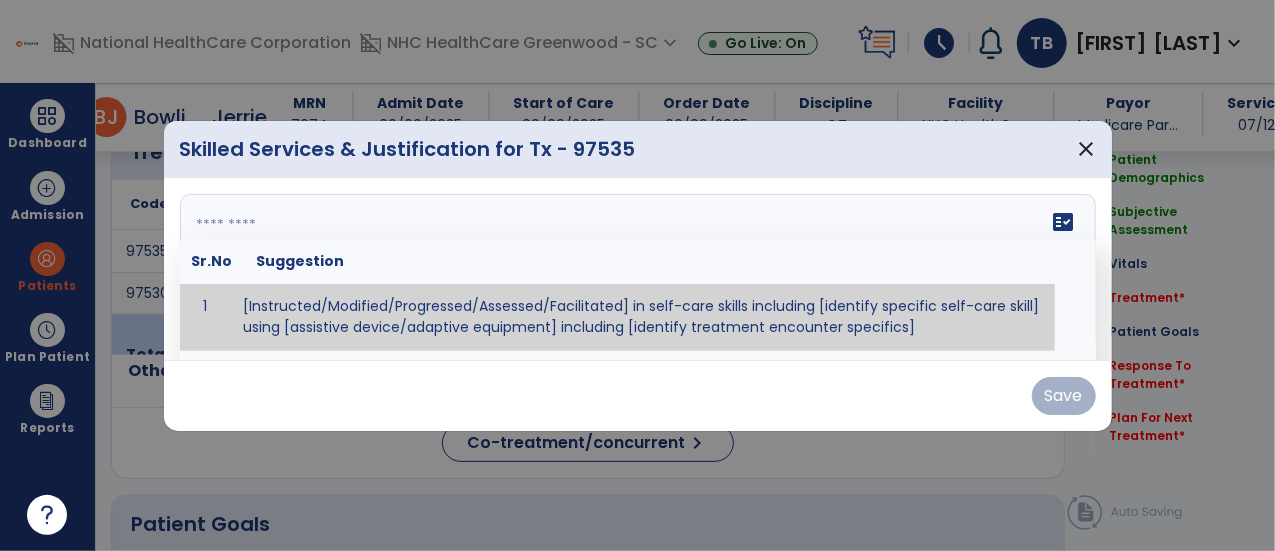 click at bounding box center (636, 269) 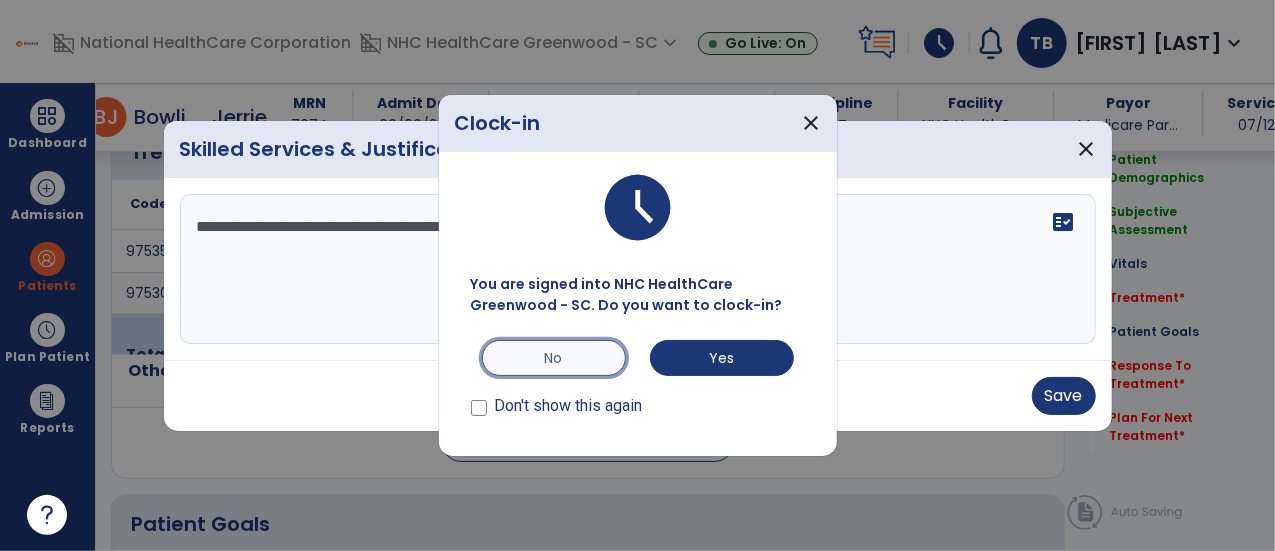 click on "No" at bounding box center (554, 358) 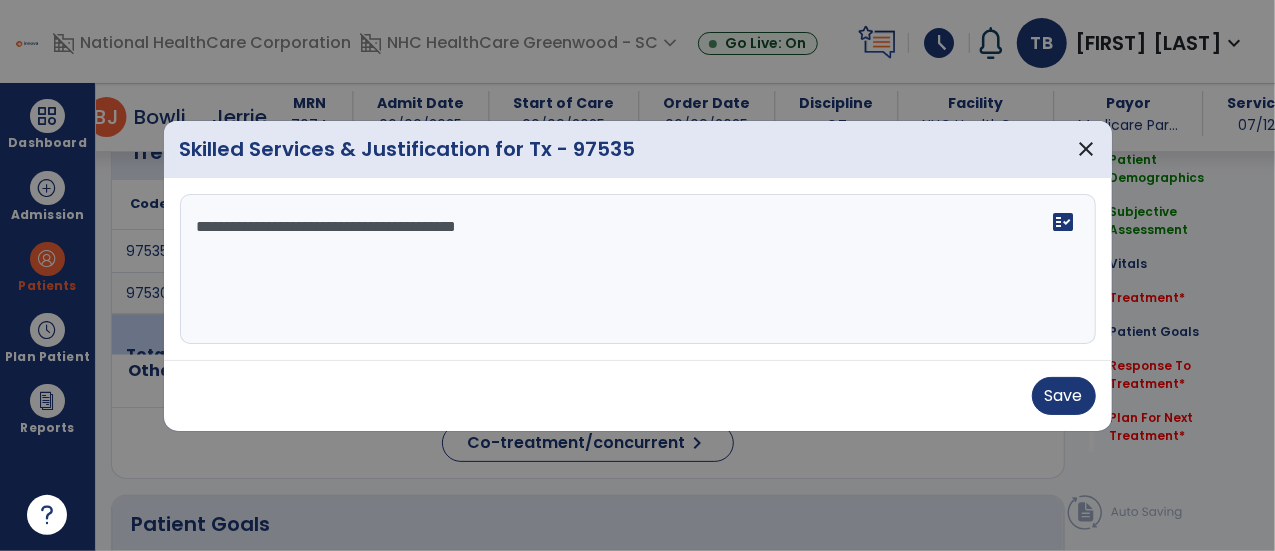 click on "**********" at bounding box center (638, 269) 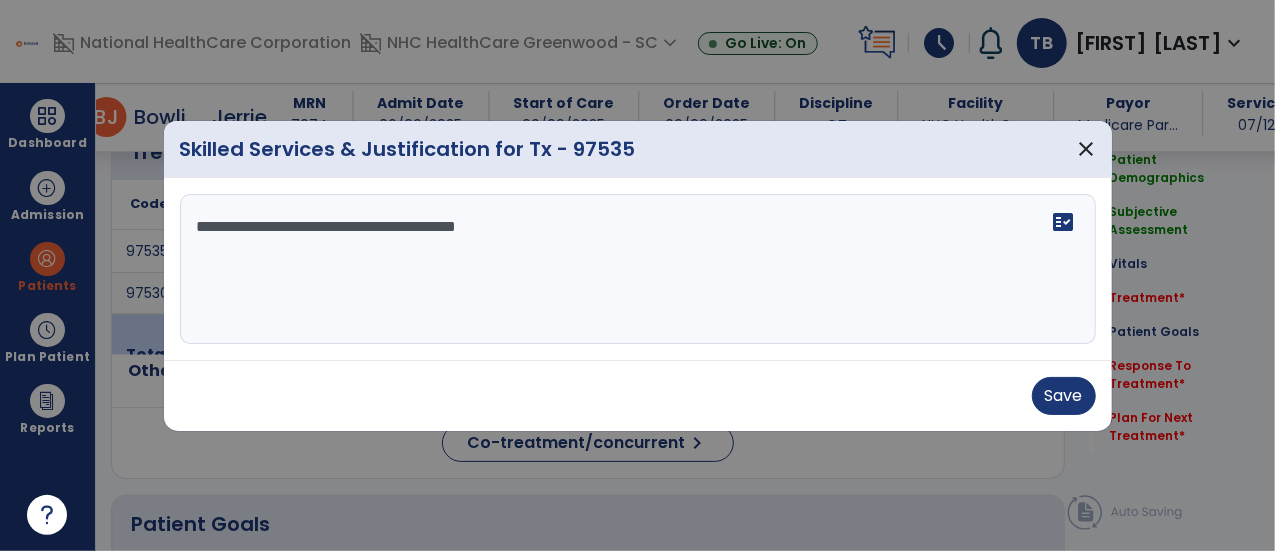 click on "**********" at bounding box center (638, 269) 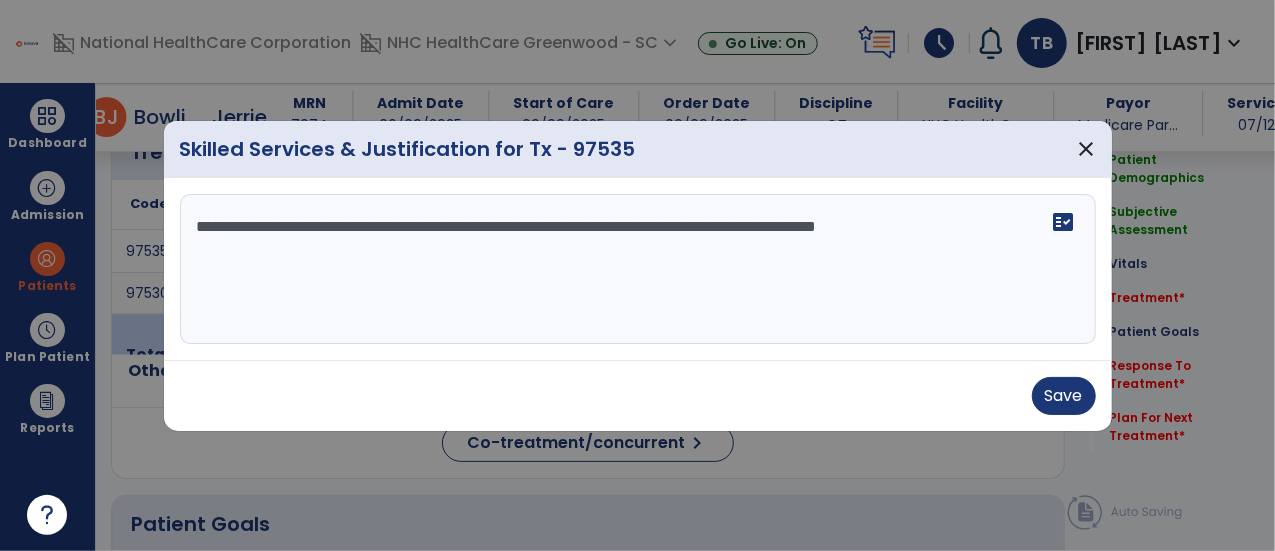 click on "**********" at bounding box center (638, 269) 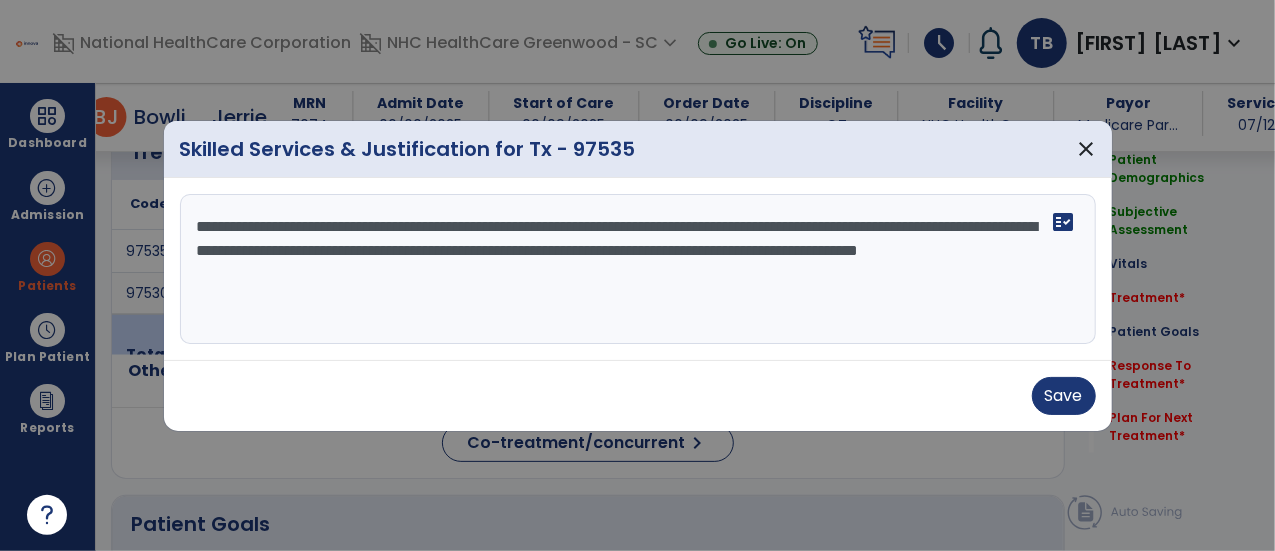click on "**********" at bounding box center (638, 269) 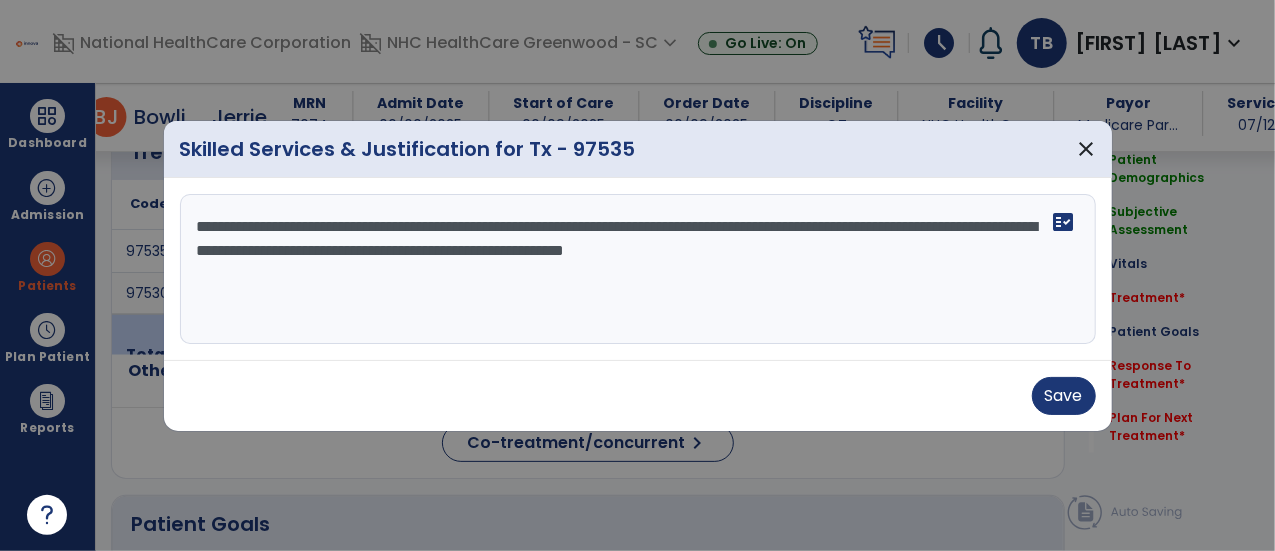 click on "**********" at bounding box center (638, 269) 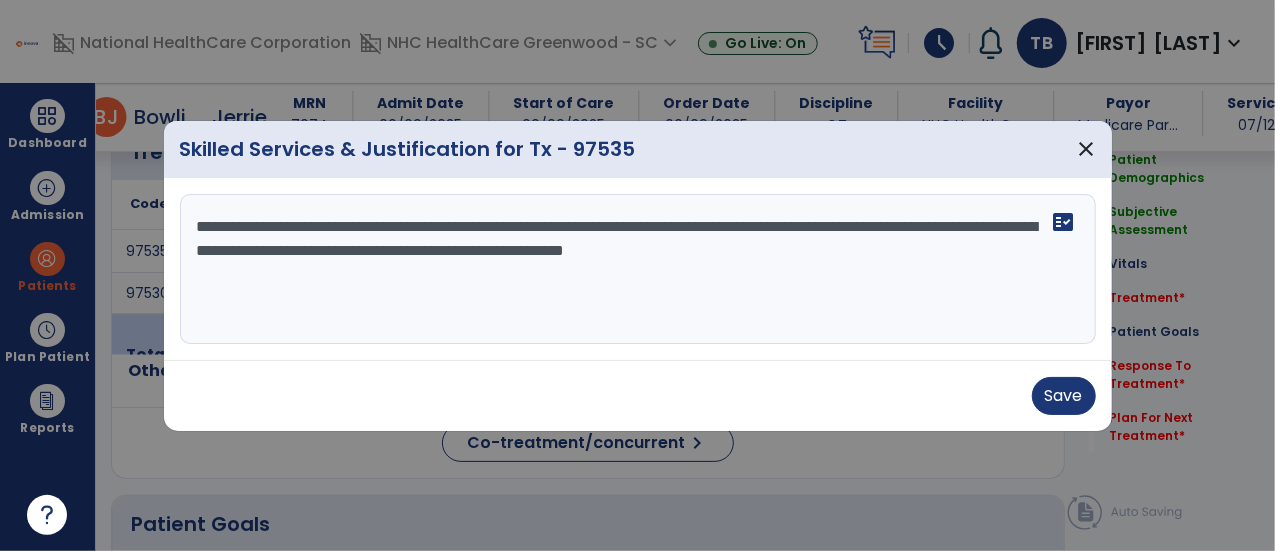 click on "**********" at bounding box center [638, 269] 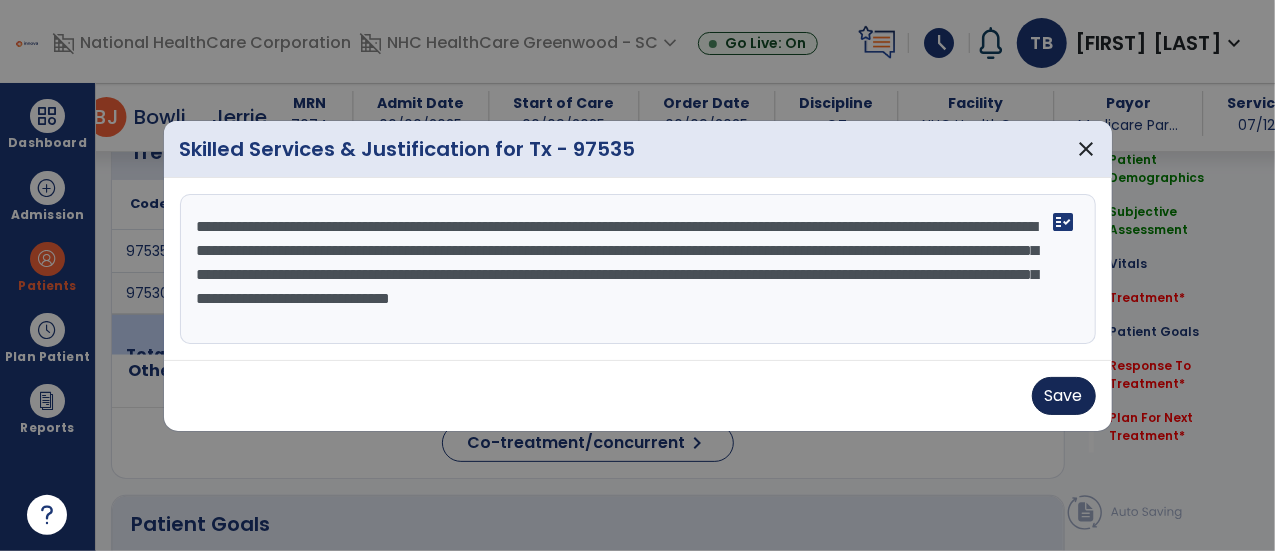 type on "**********" 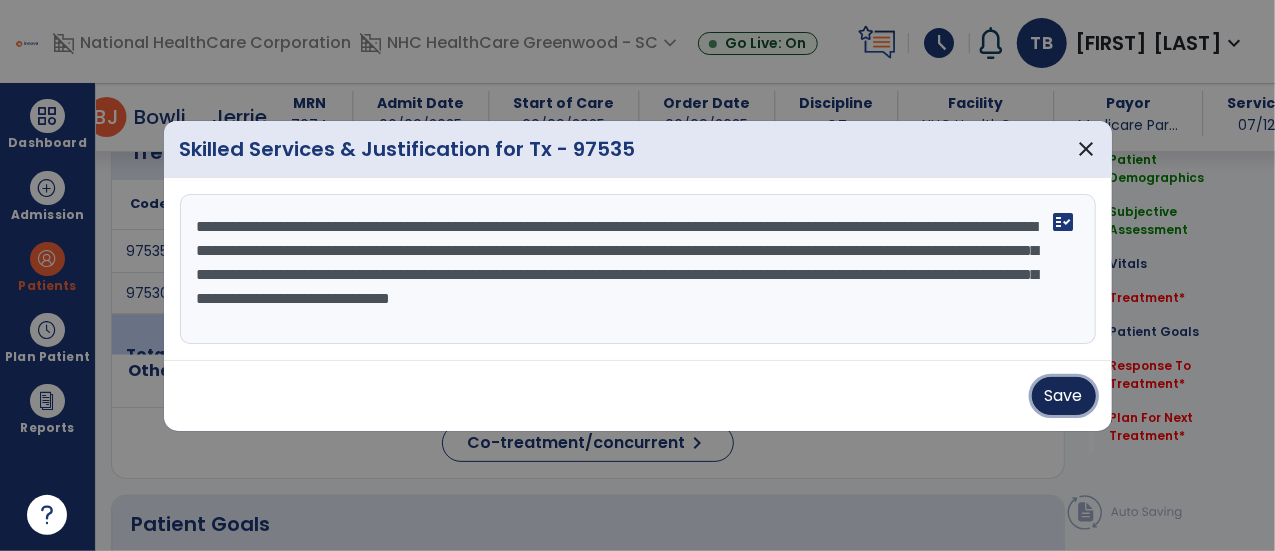 click on "Save" at bounding box center (1064, 396) 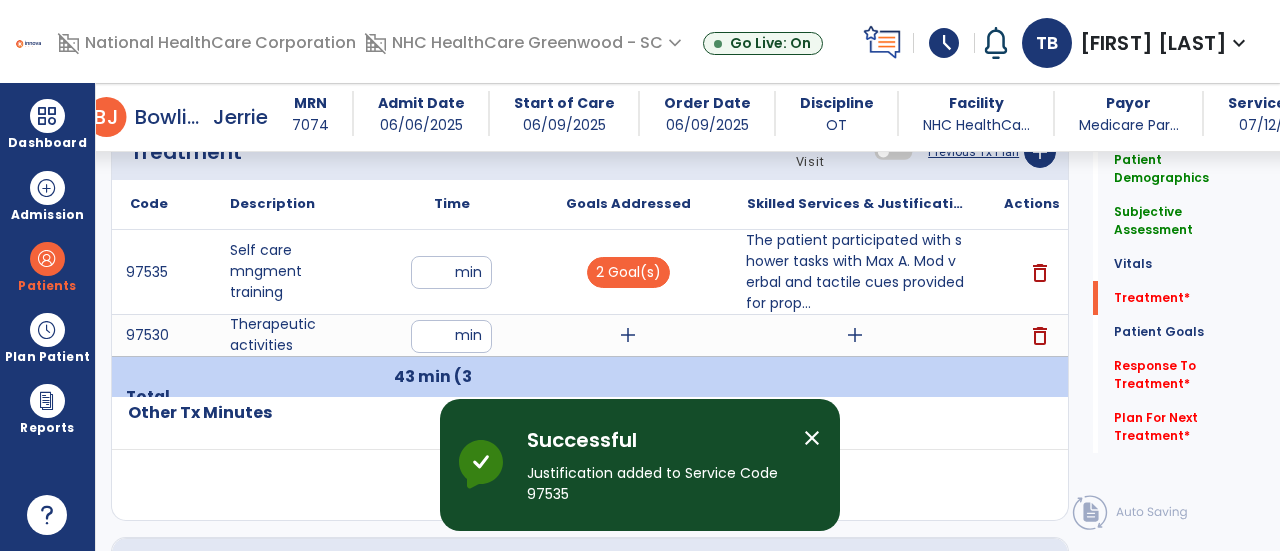 click on "close" at bounding box center (812, 438) 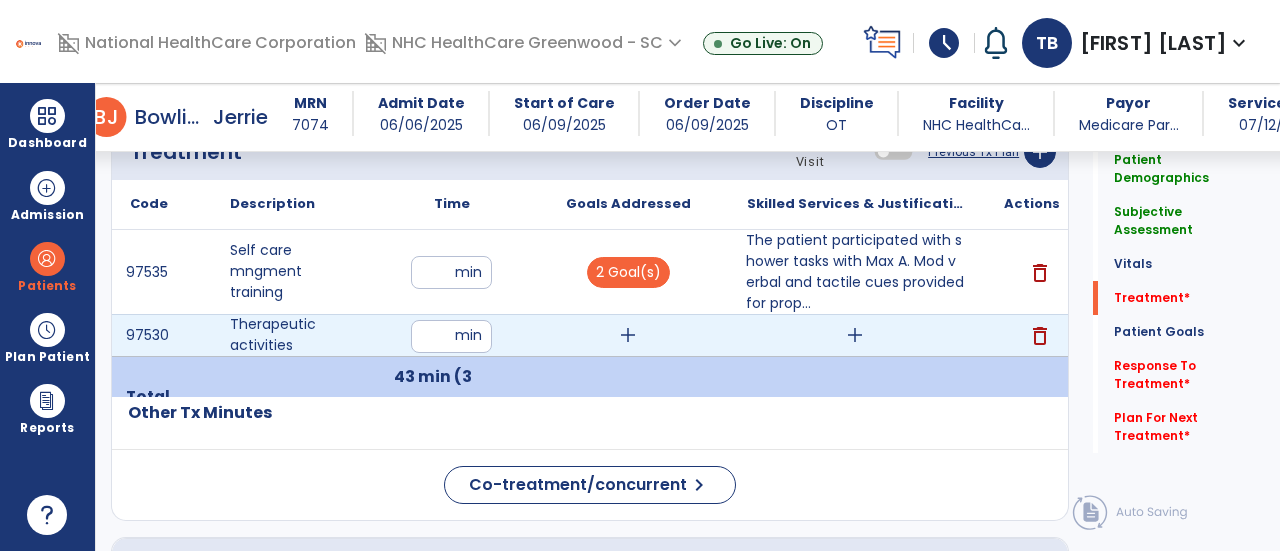 click on "add" at bounding box center (855, 335) 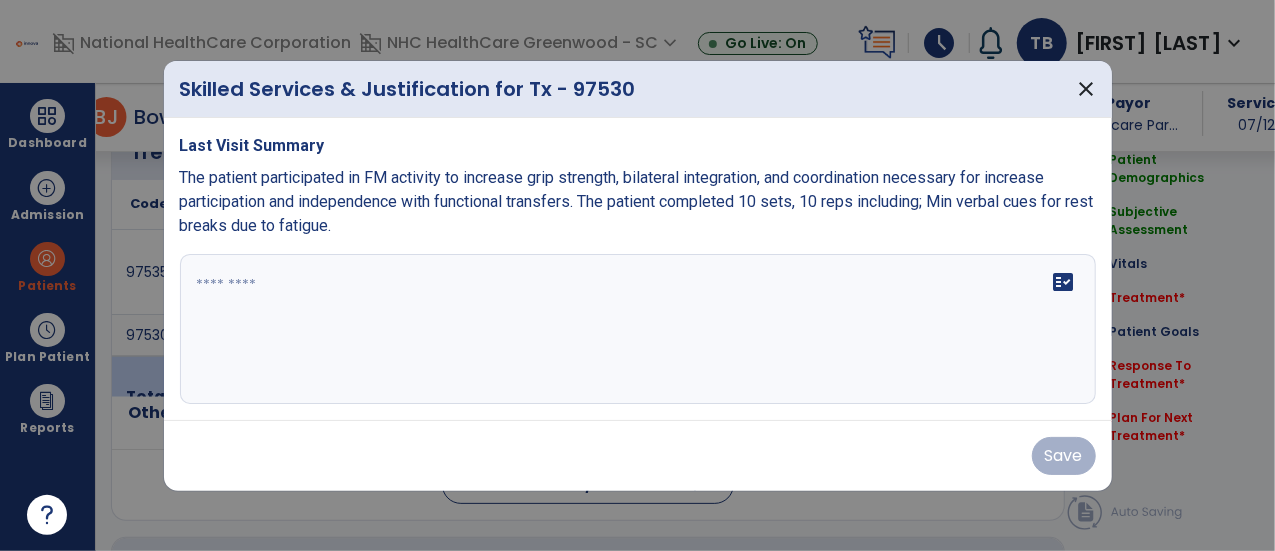 click at bounding box center [638, 329] 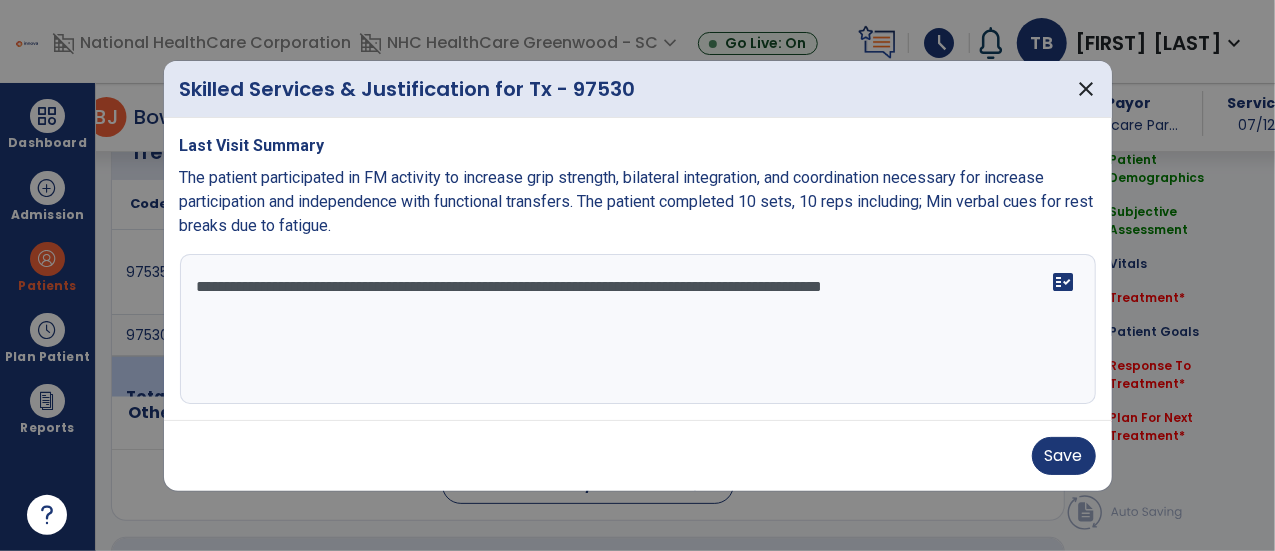 click on "**********" at bounding box center [638, 329] 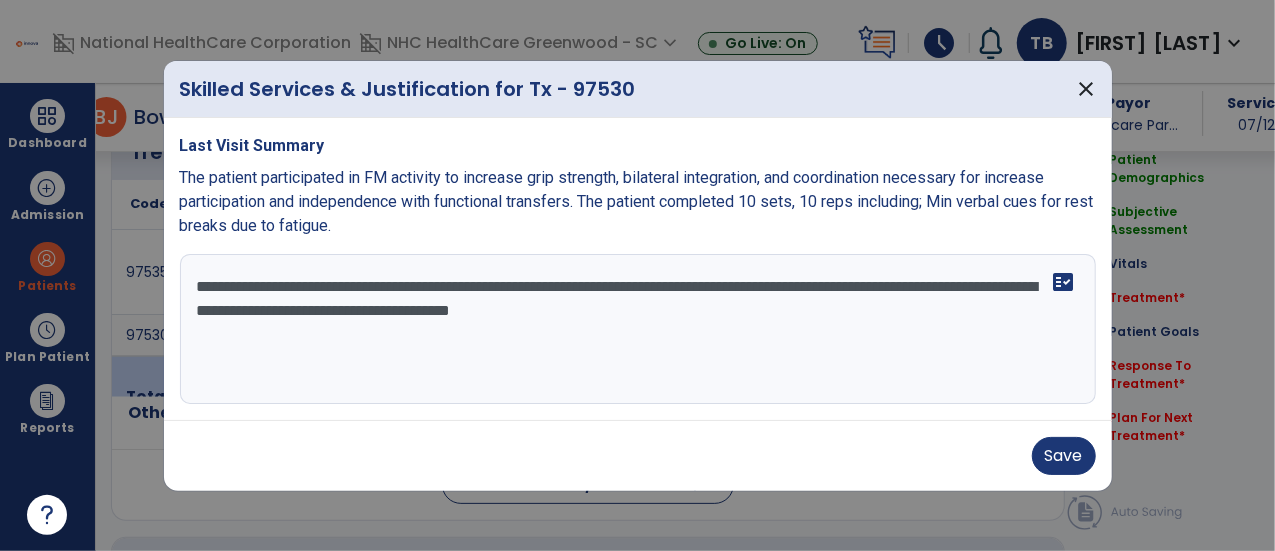 click on "**********" at bounding box center [638, 329] 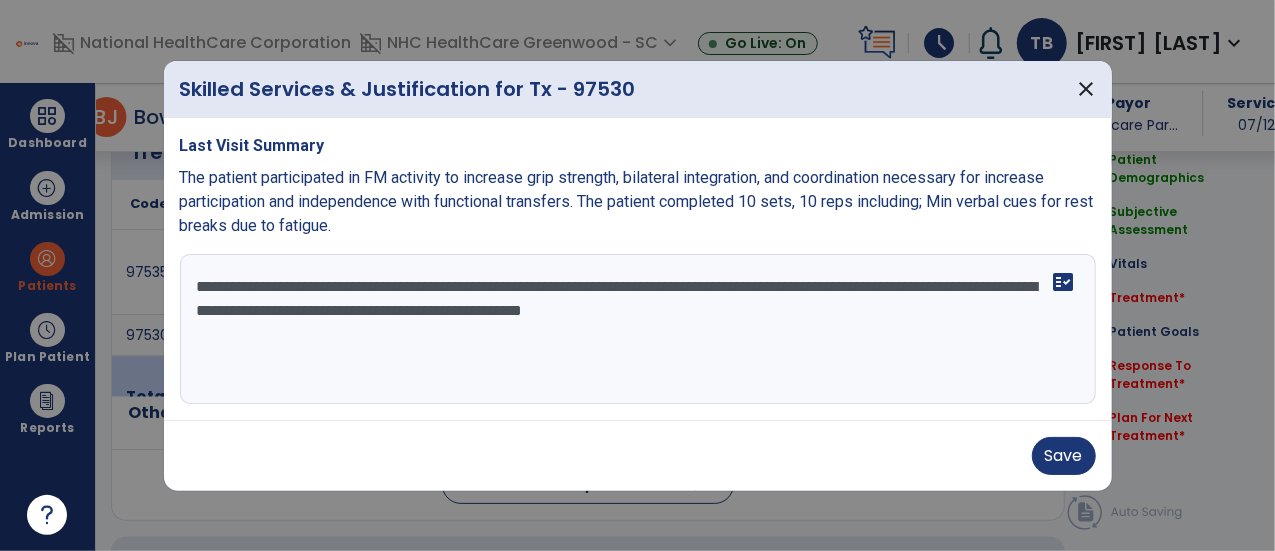 click on "**********" at bounding box center [638, 329] 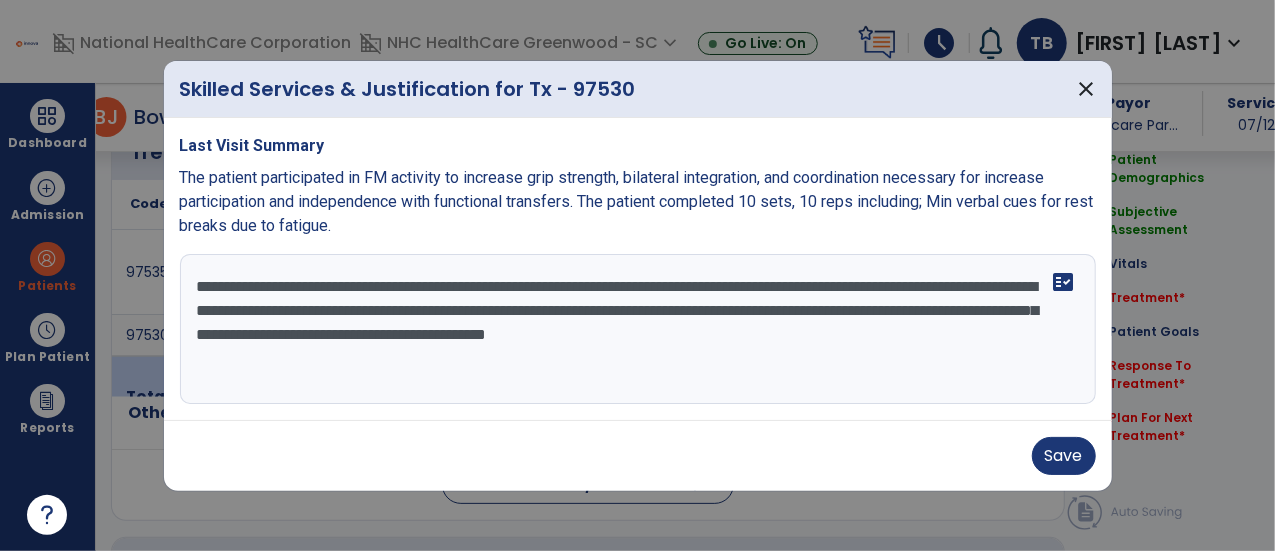 click on "**********" at bounding box center [638, 329] 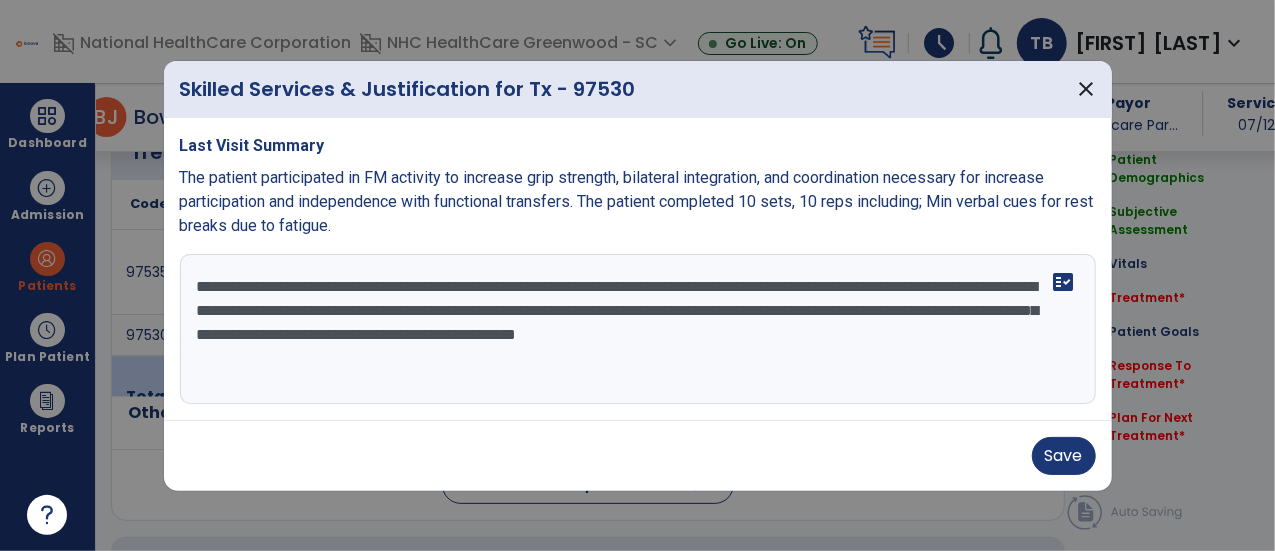 click on "**********" at bounding box center [638, 329] 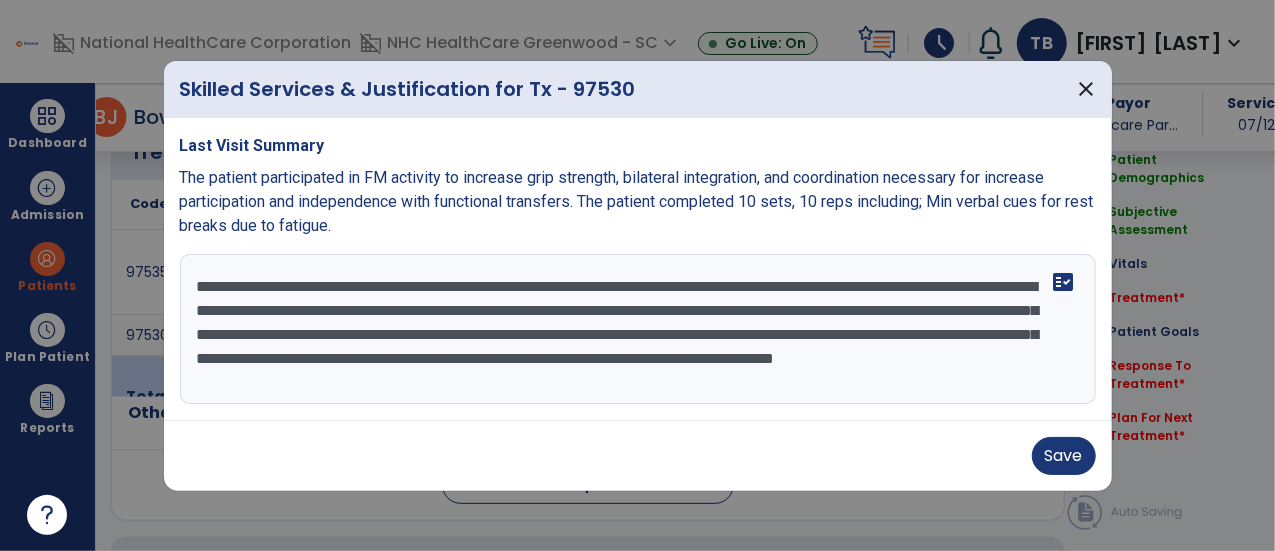 scroll, scrollTop: 14, scrollLeft: 0, axis: vertical 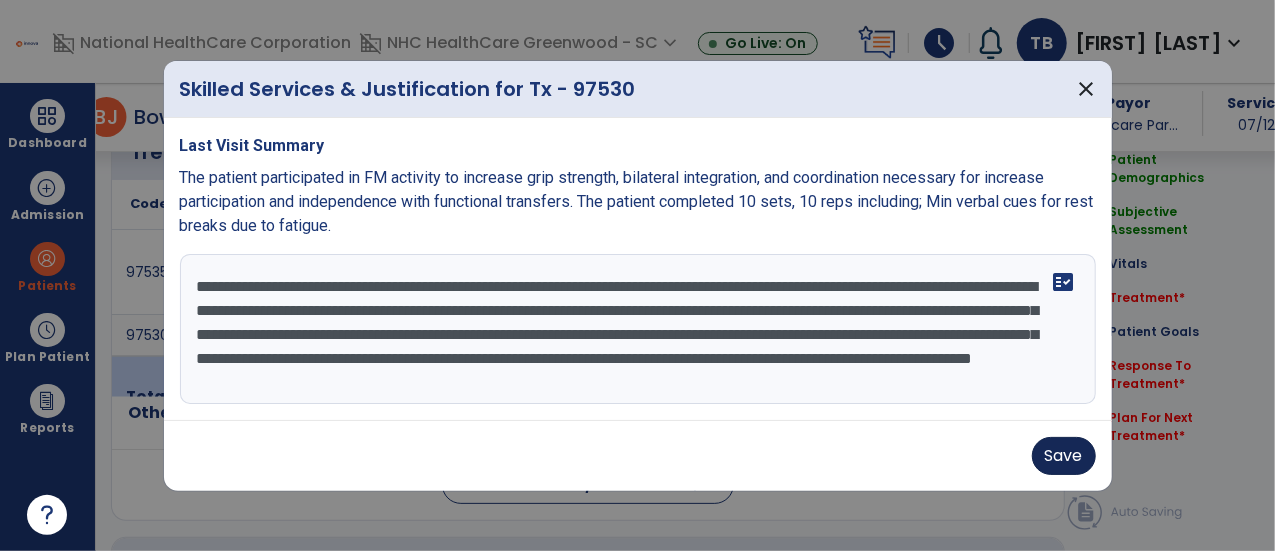 type on "**********" 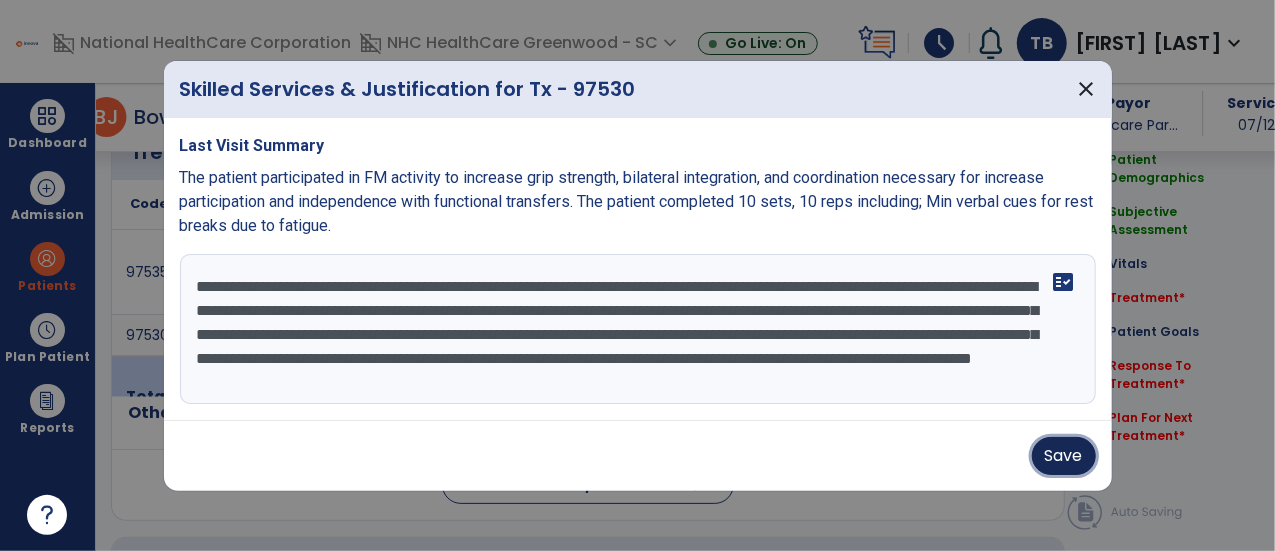 click on "Save" at bounding box center [1064, 456] 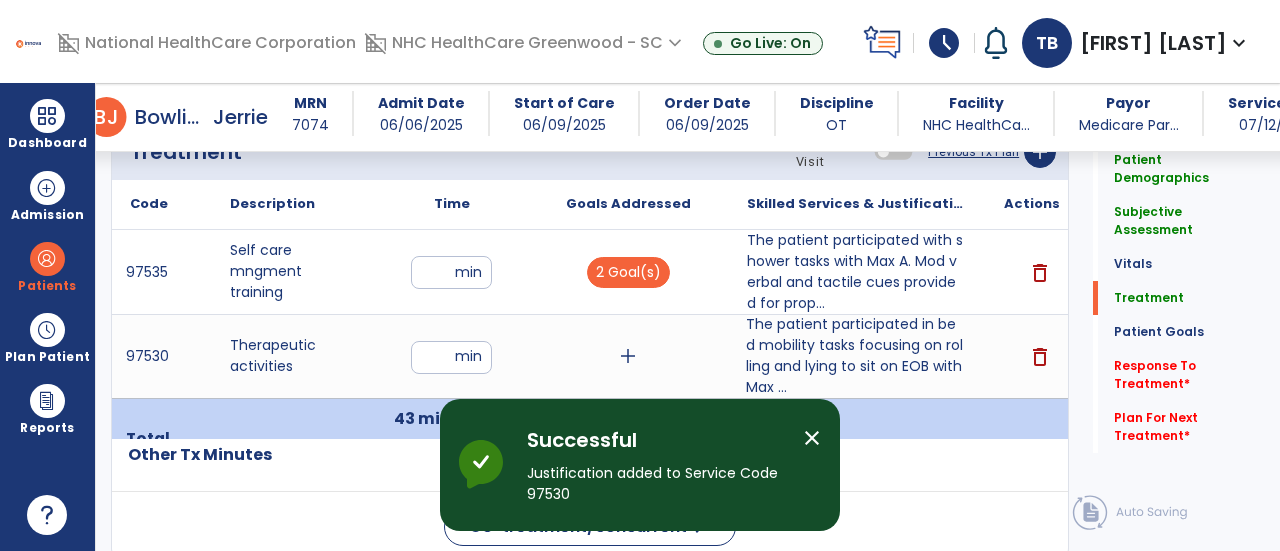 click on "Other Tx Minutes" 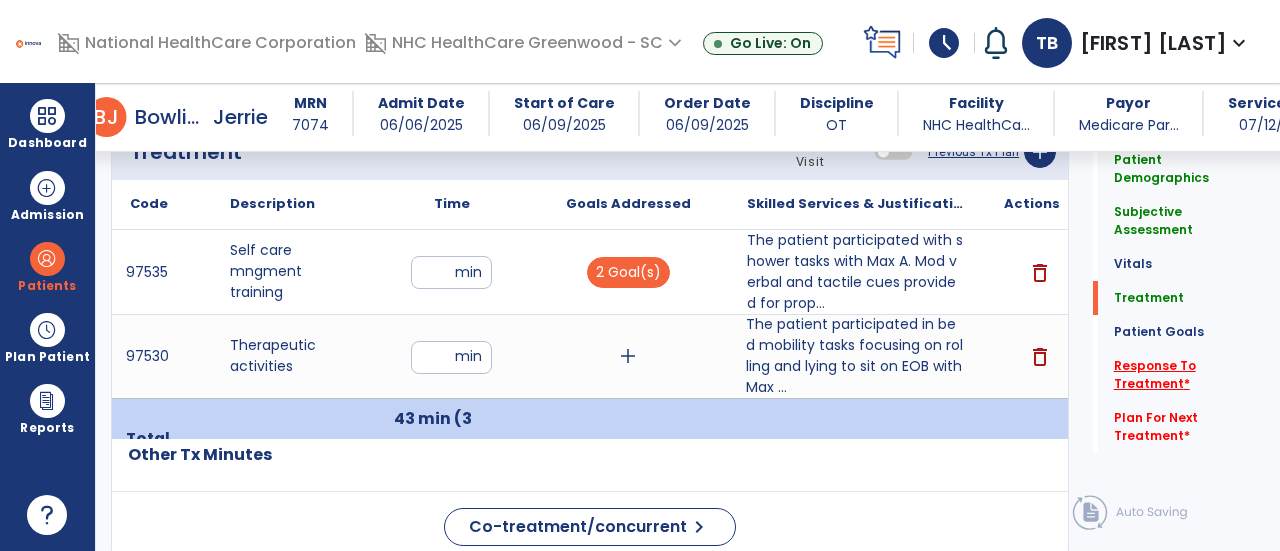click on "Response To Treatment   *" 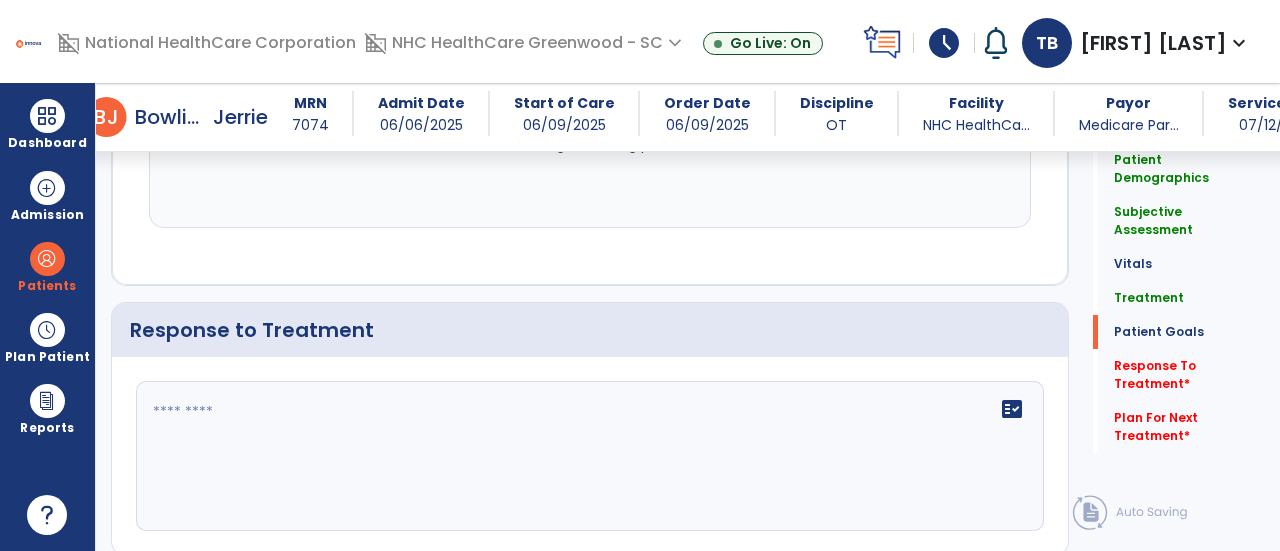 scroll, scrollTop: 3137, scrollLeft: 0, axis: vertical 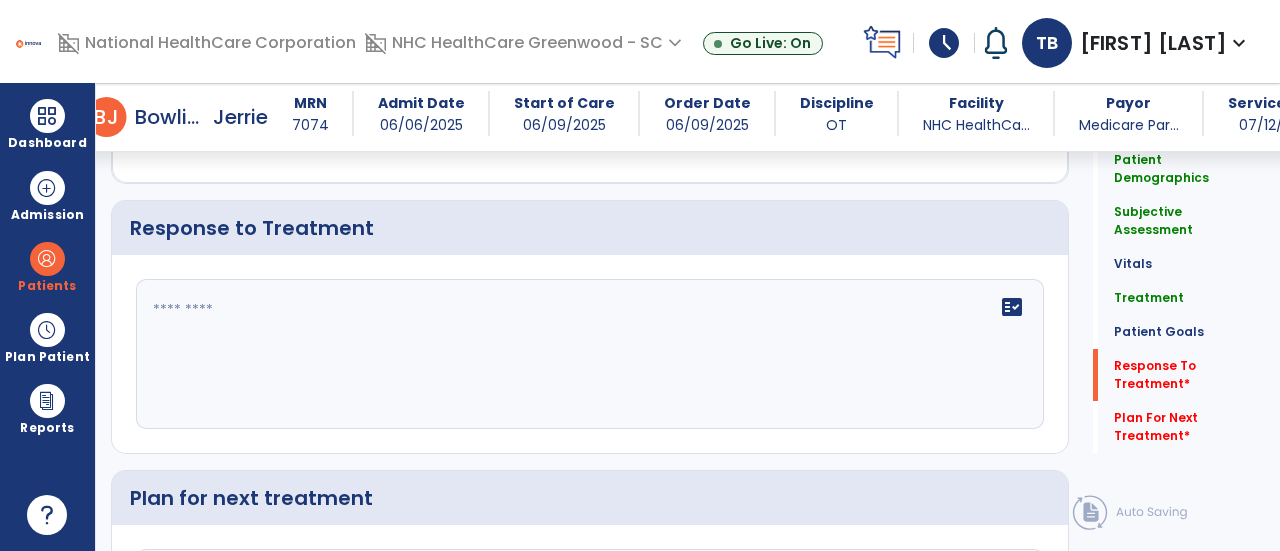 click on "fact_check" 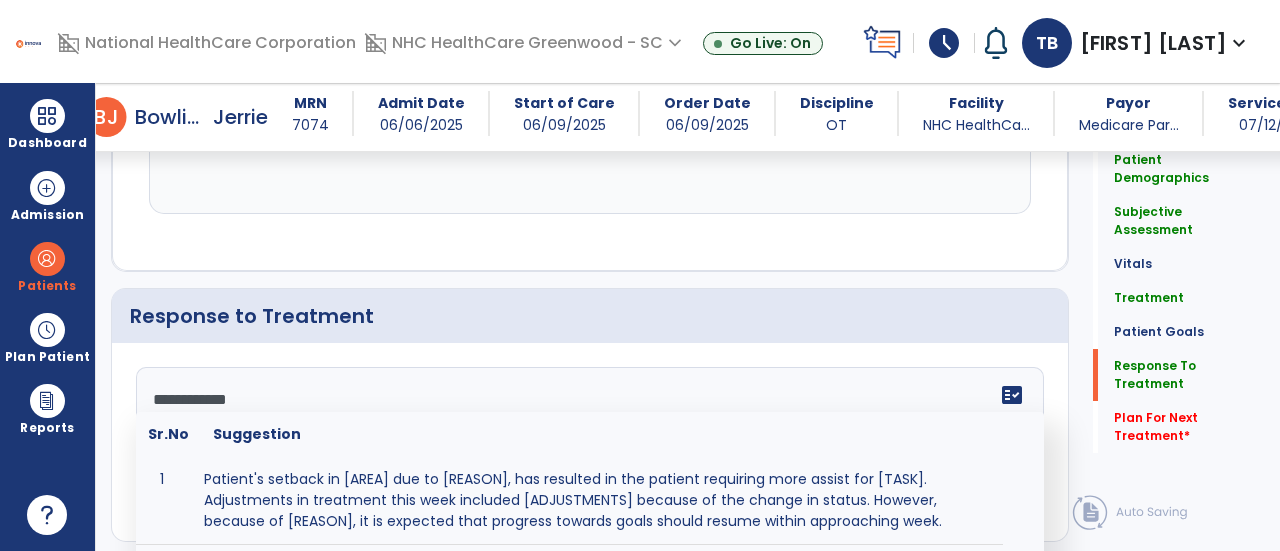scroll, scrollTop: 3137, scrollLeft: 0, axis: vertical 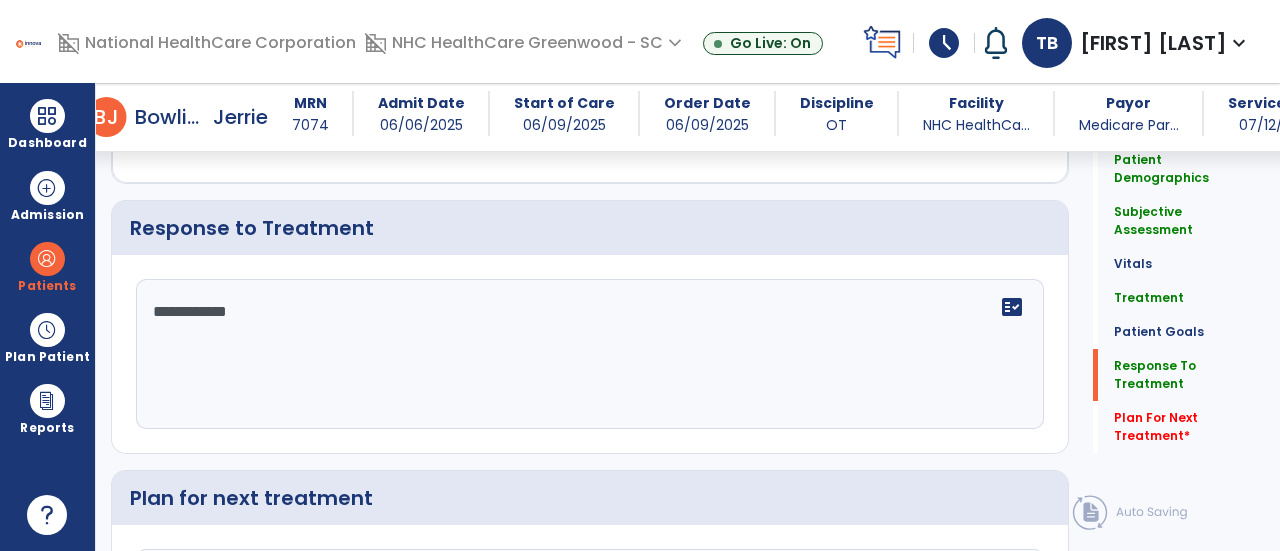 click on "**********" 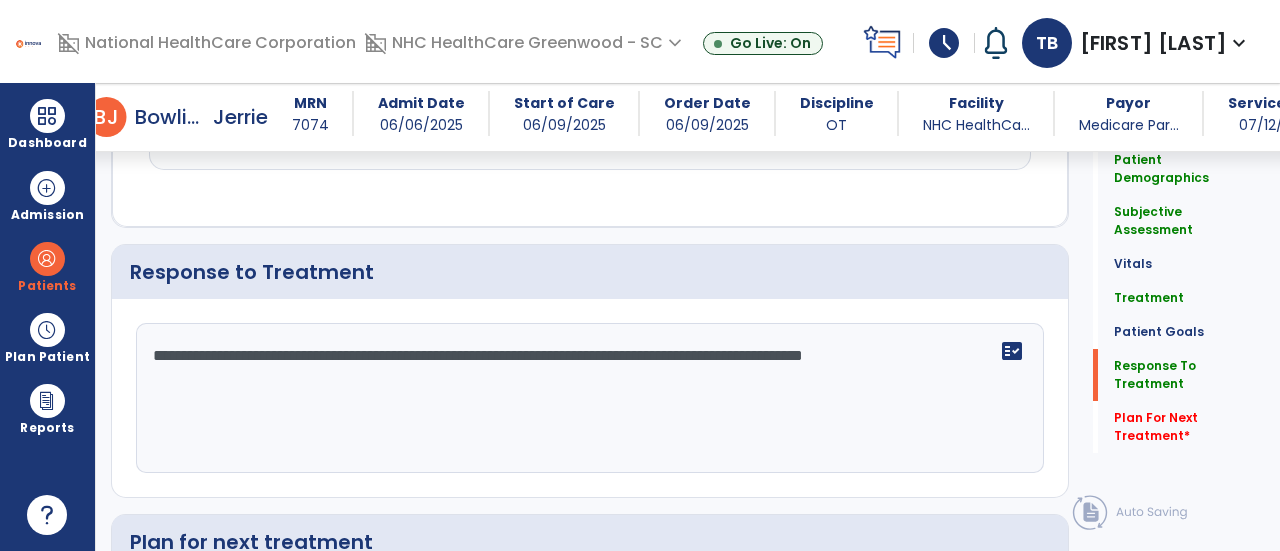 scroll, scrollTop: 3137, scrollLeft: 0, axis: vertical 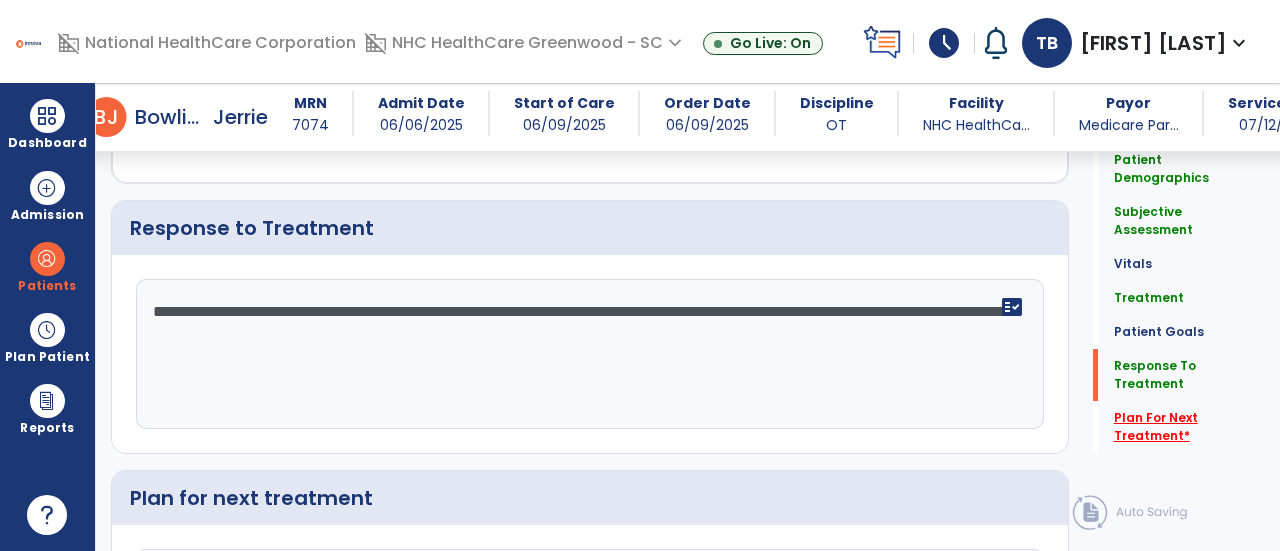 type on "**********" 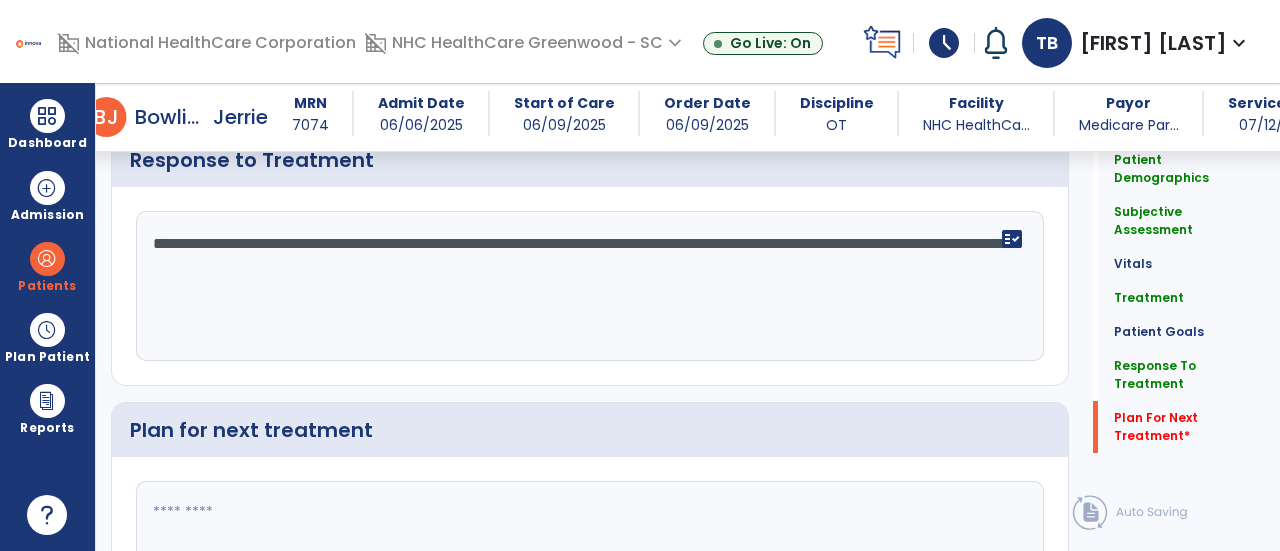 scroll, scrollTop: 3363, scrollLeft: 0, axis: vertical 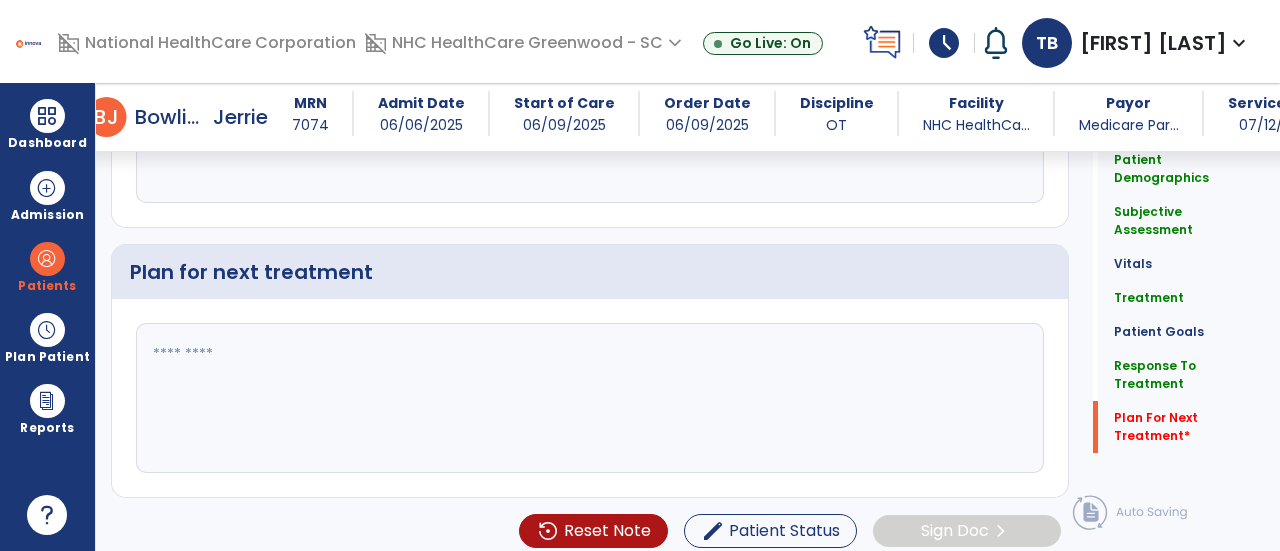 click 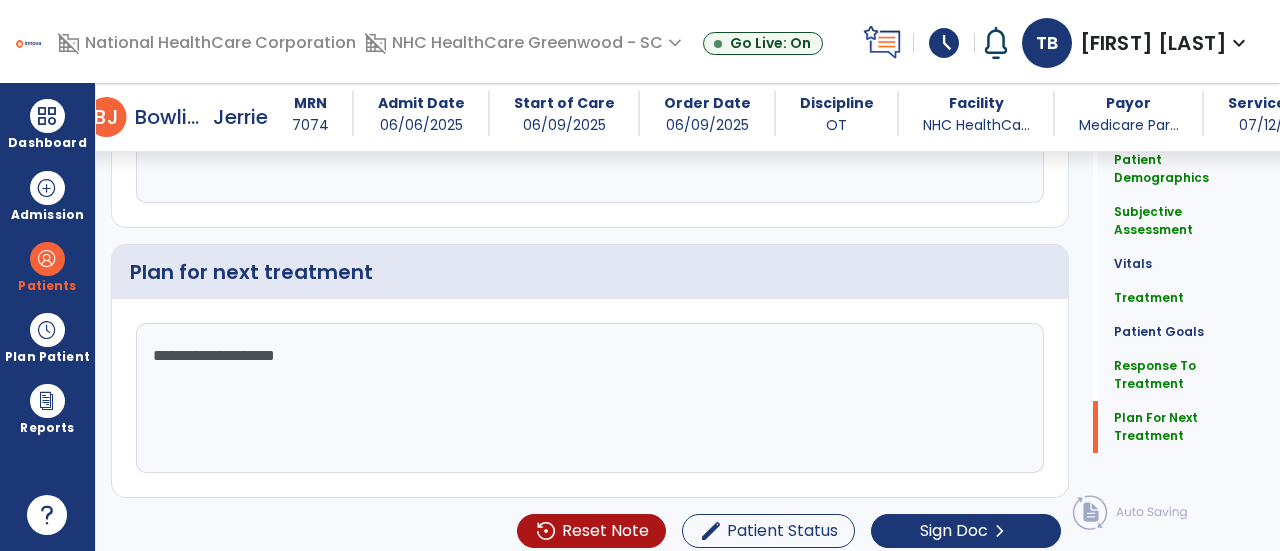 scroll, scrollTop: 3363, scrollLeft: 0, axis: vertical 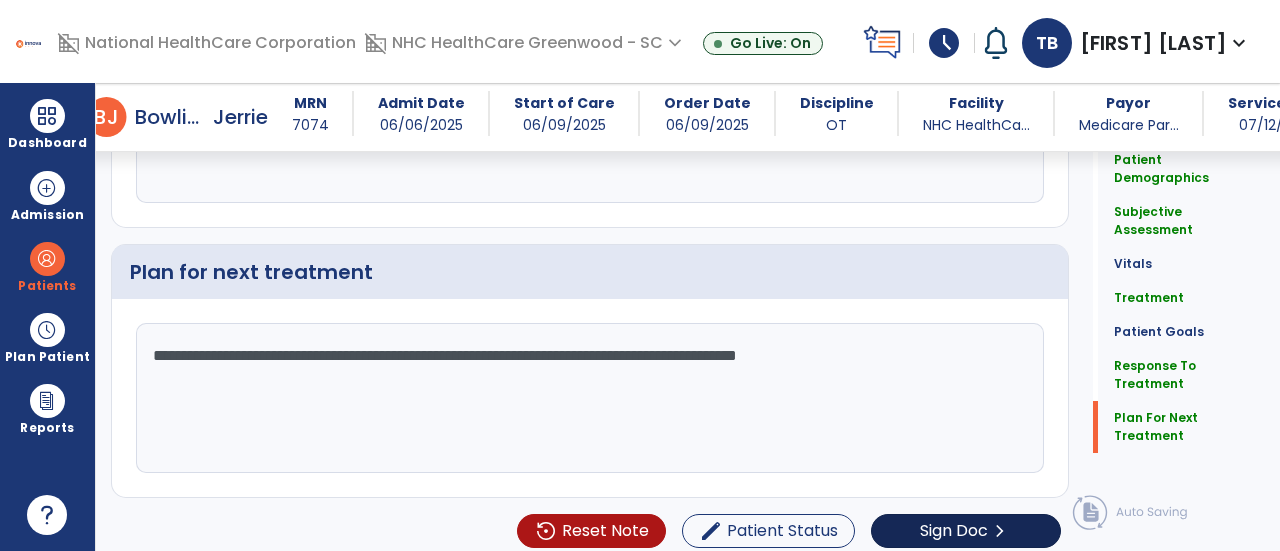 type on "**********" 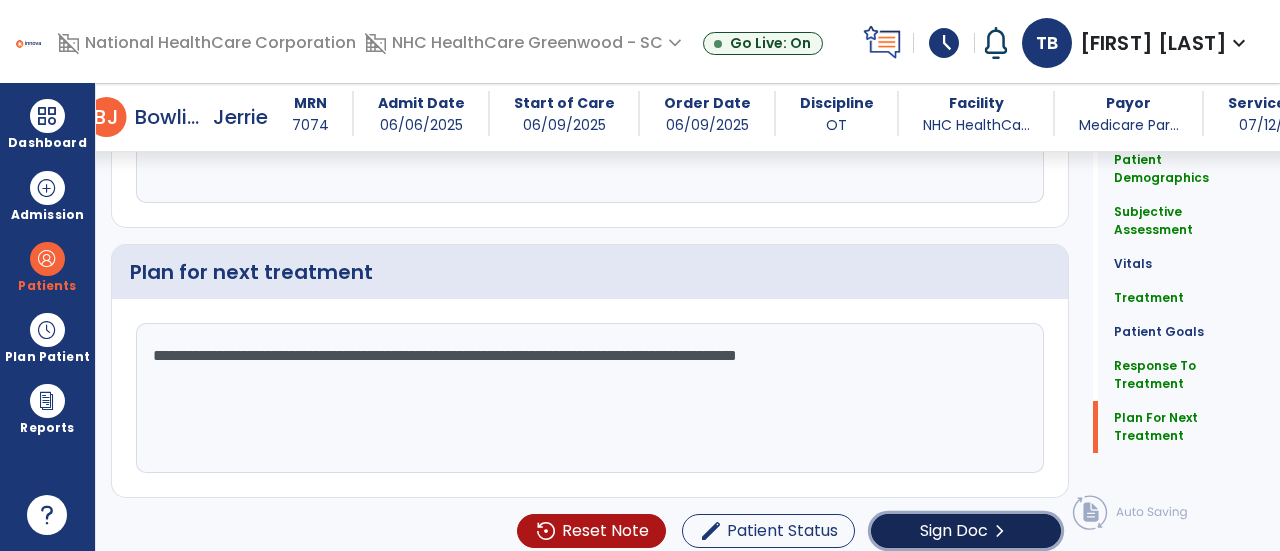 scroll, scrollTop: 3363, scrollLeft: 0, axis: vertical 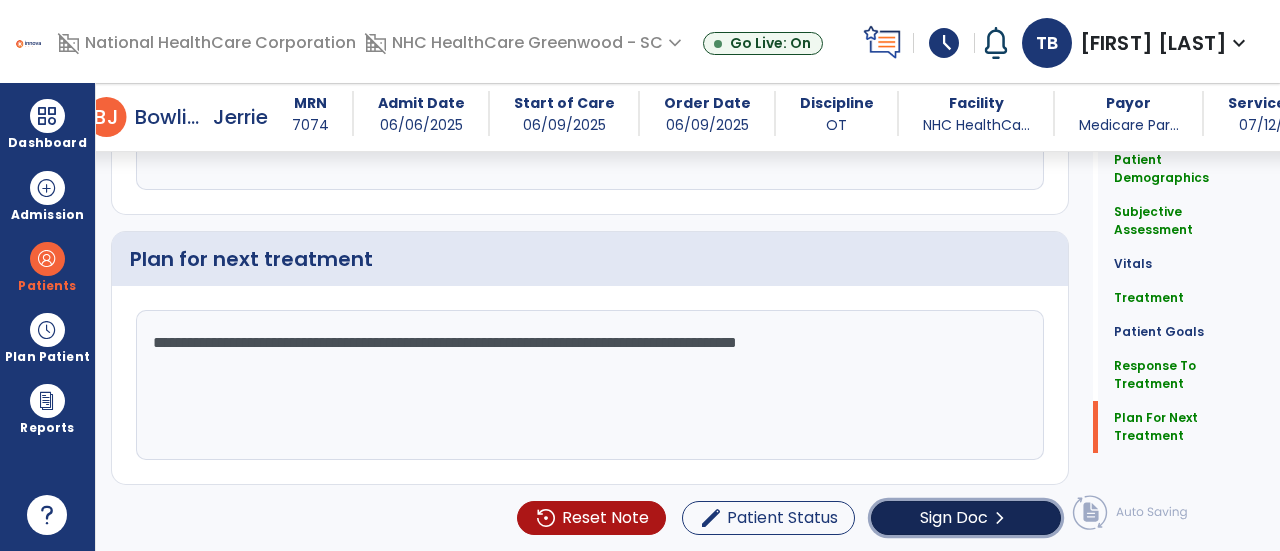 click on "Sign Doc" 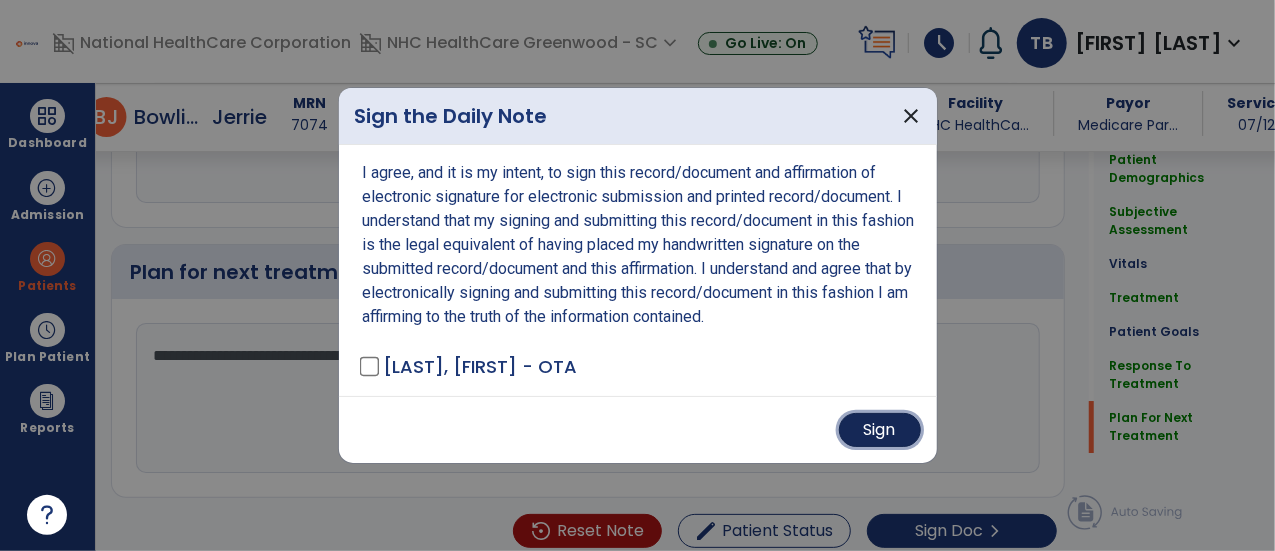 click on "Sign" at bounding box center (880, 430) 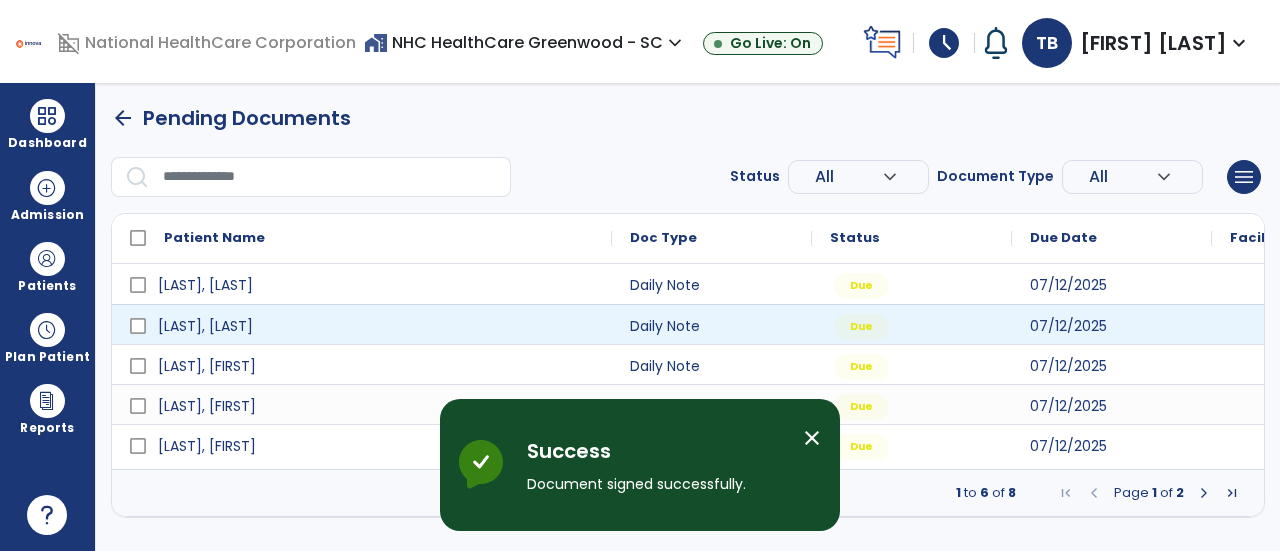 scroll, scrollTop: 0, scrollLeft: 0, axis: both 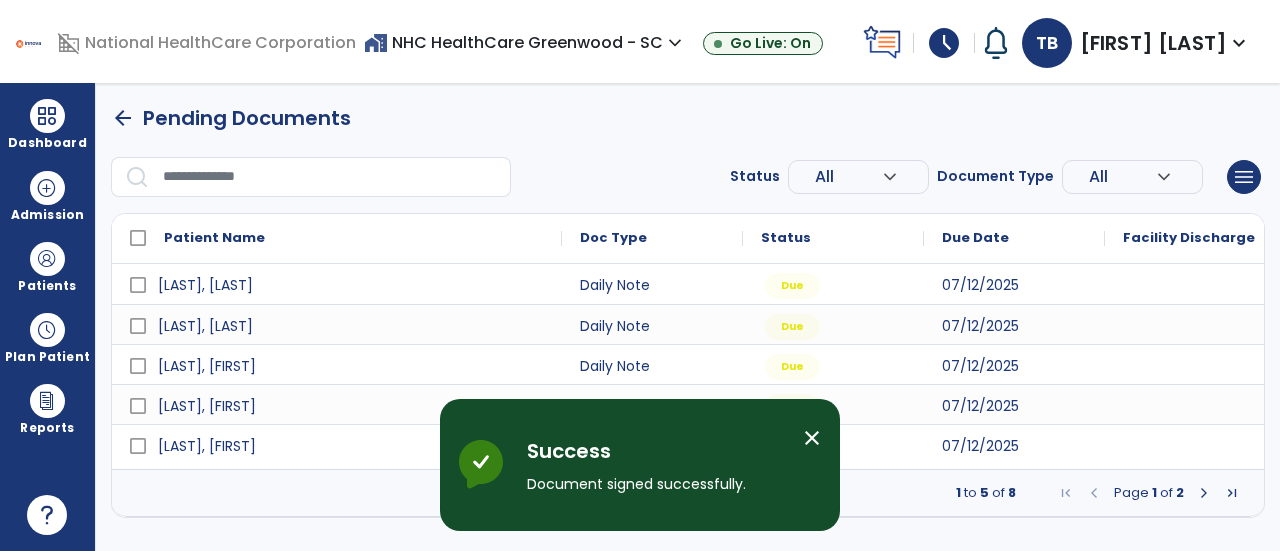 click on "close" at bounding box center (812, 438) 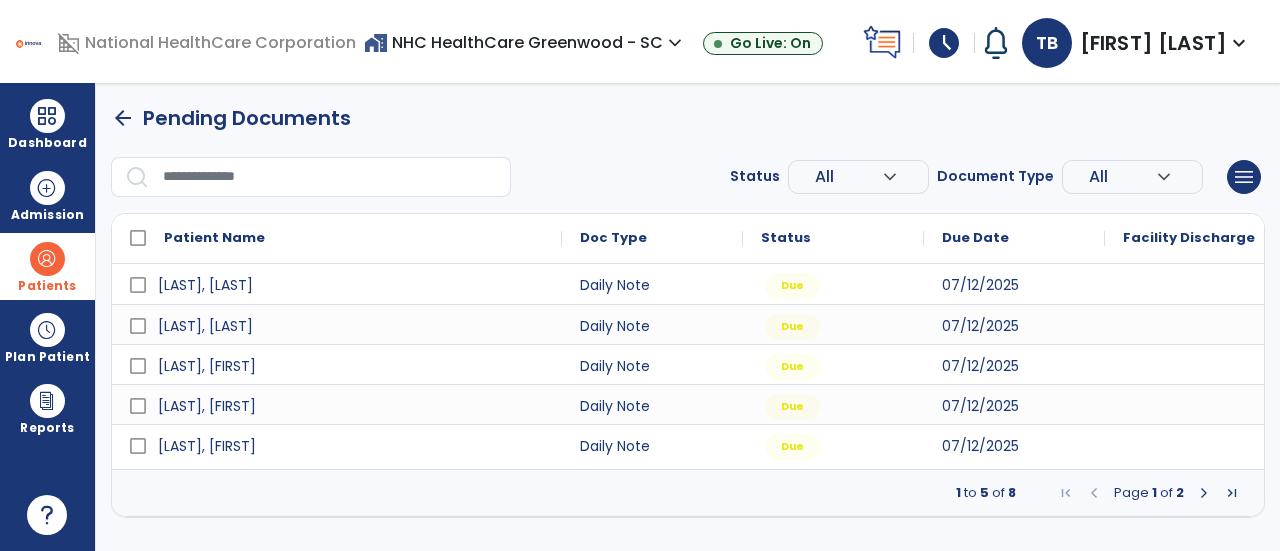 click on "Patients" at bounding box center (47, 286) 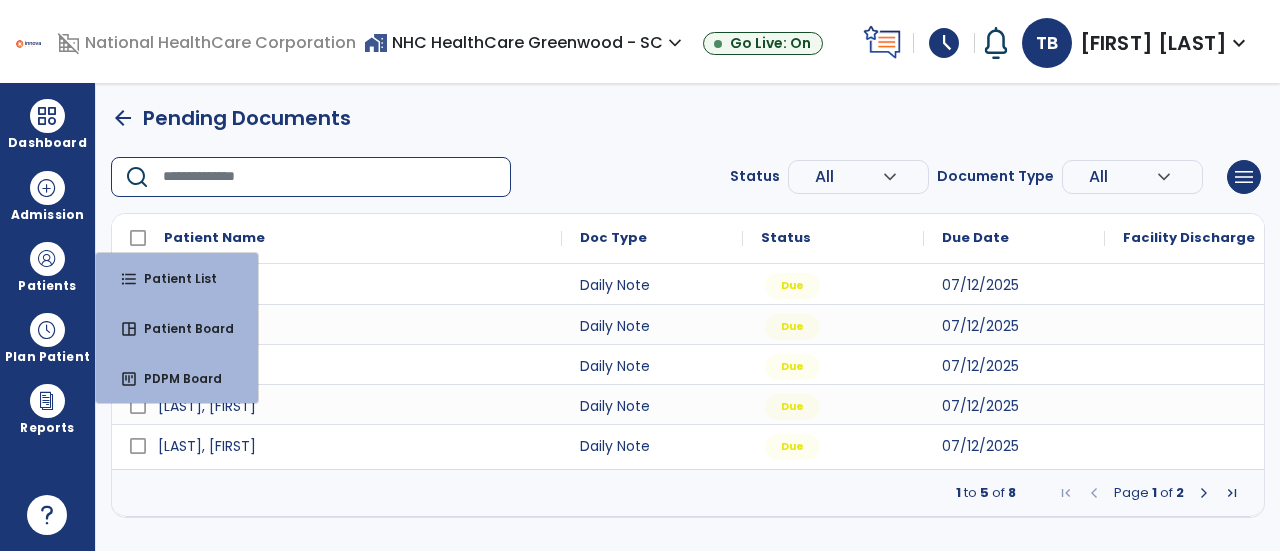 click at bounding box center (330, 177) 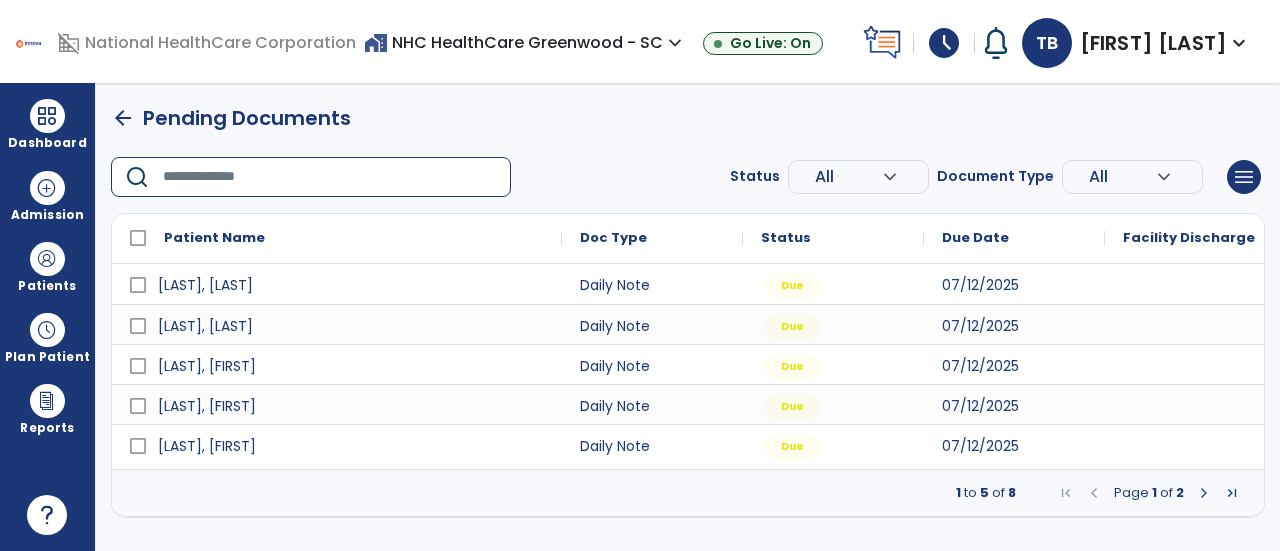 click at bounding box center (330, 177) 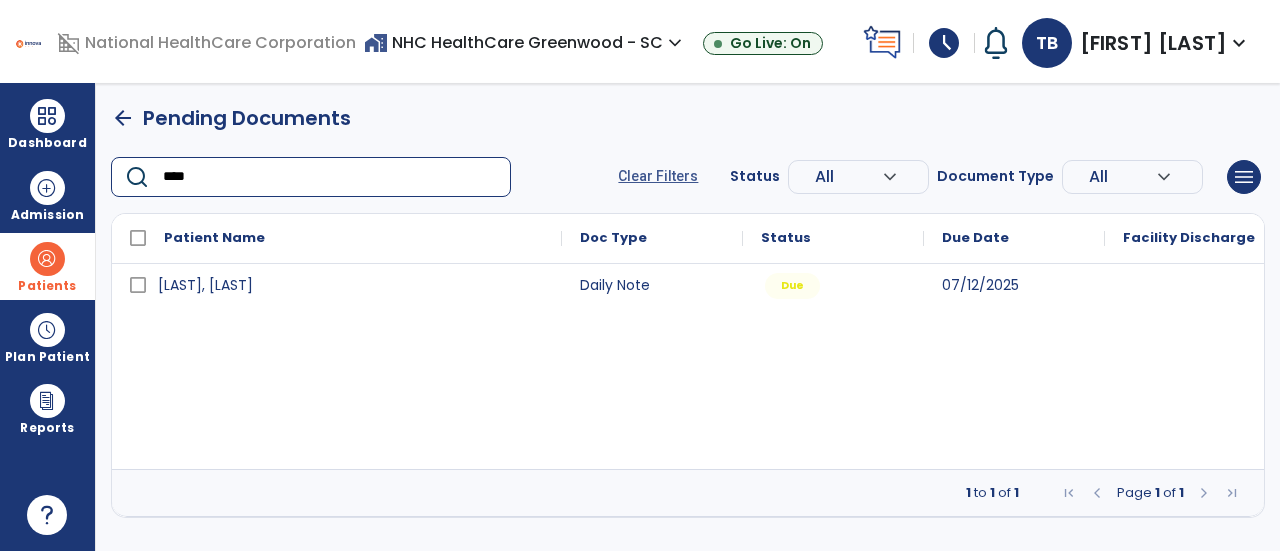 type on "****" 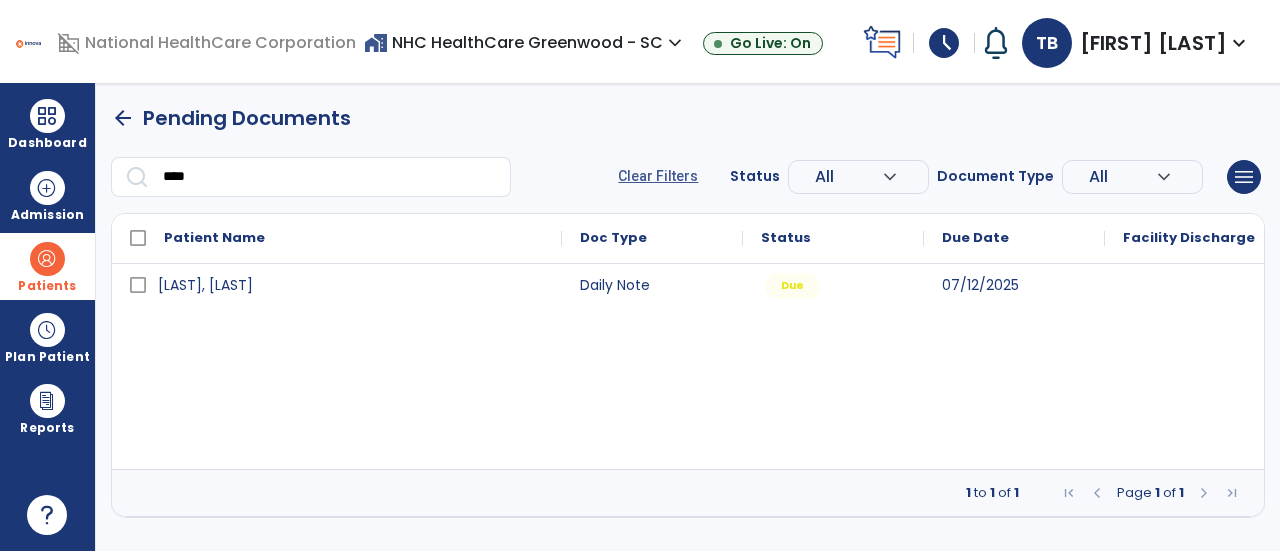 click on "Patients" at bounding box center (47, 286) 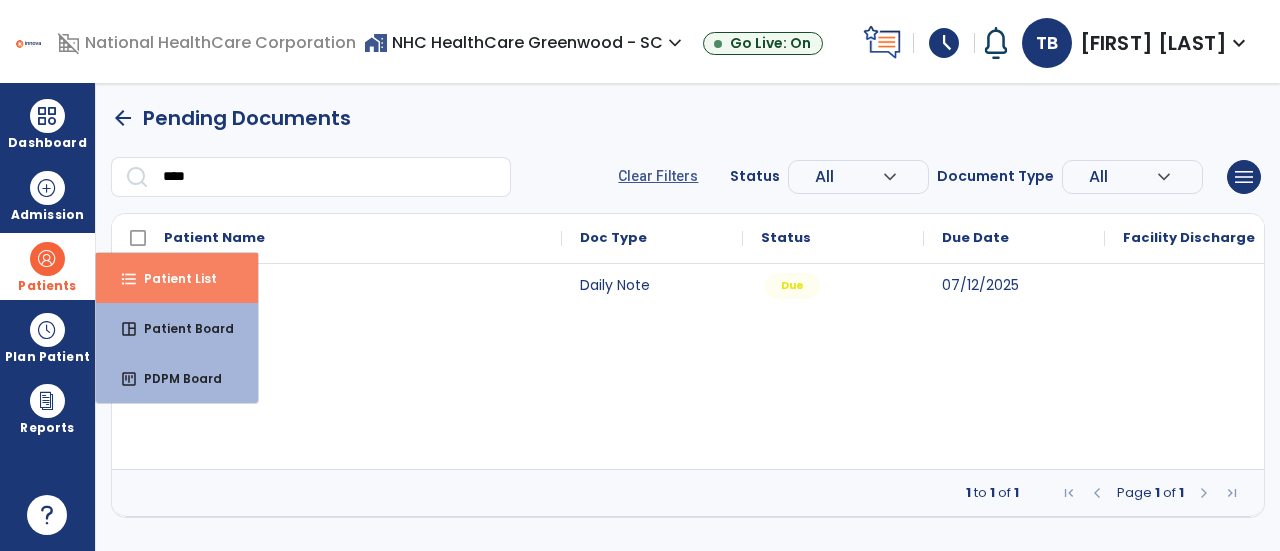 click on "format_list_bulleted" at bounding box center [129, 279] 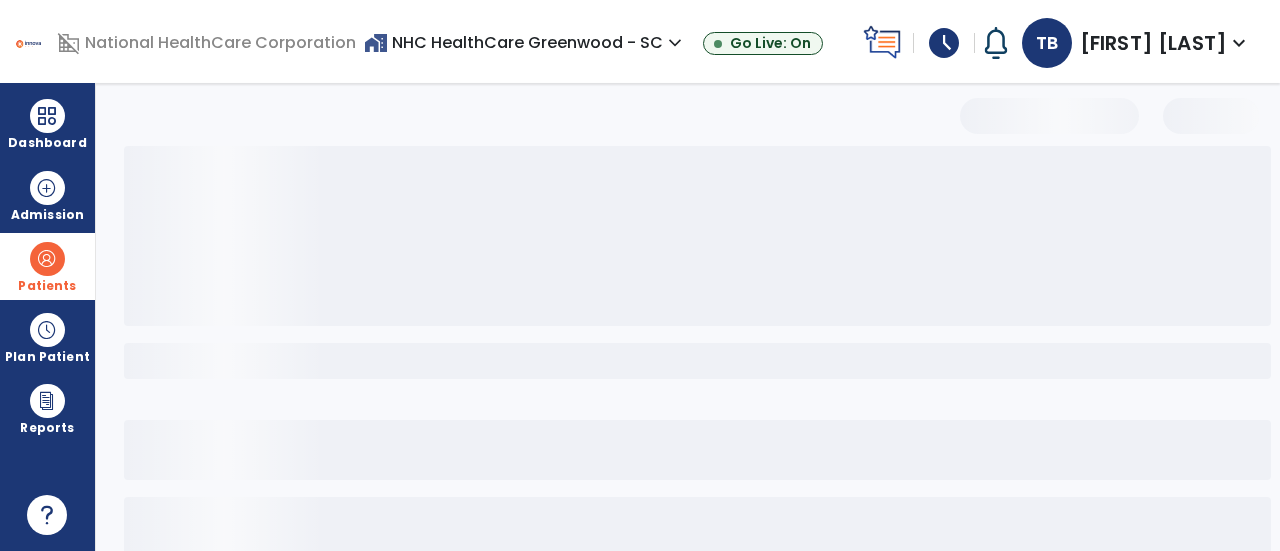 select on "***" 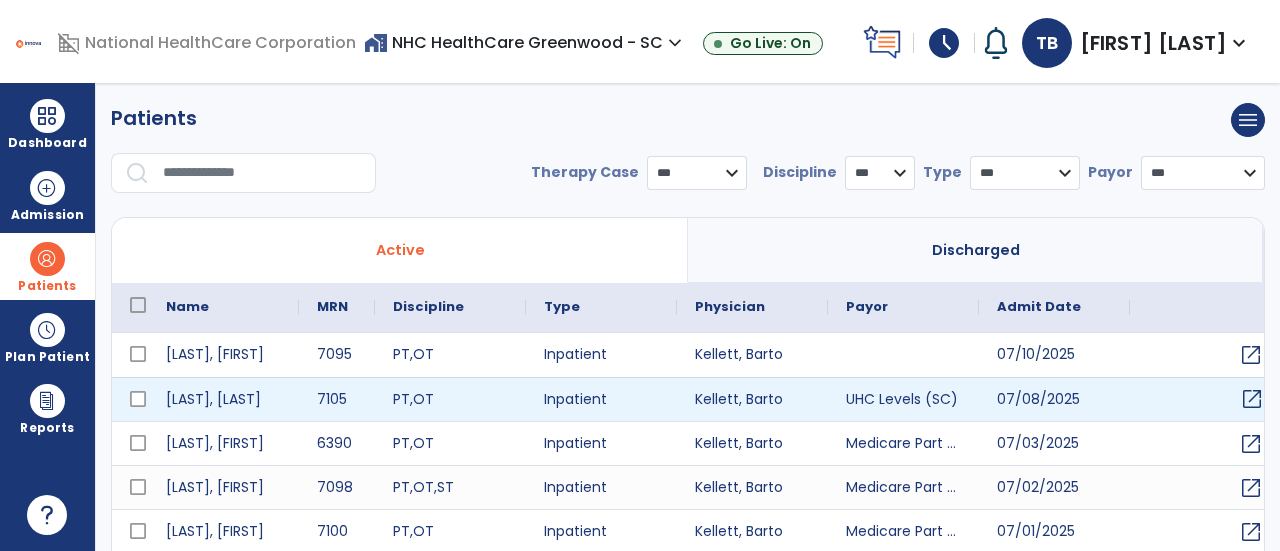 click on "open_in_new" at bounding box center (1252, 399) 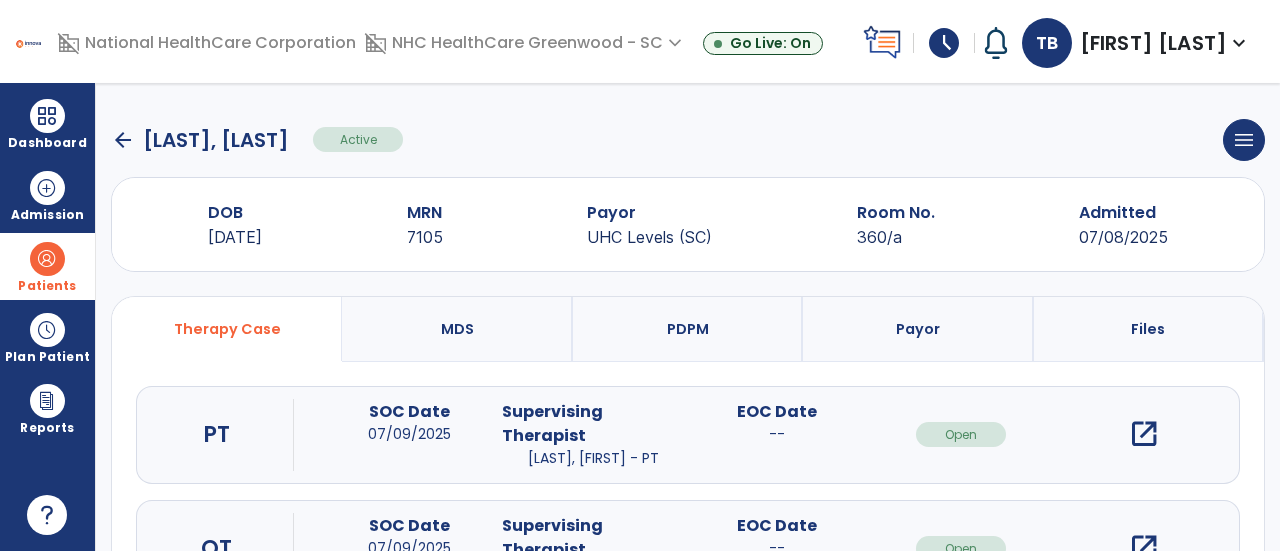 click on "open_in_new" at bounding box center (1144, 548) 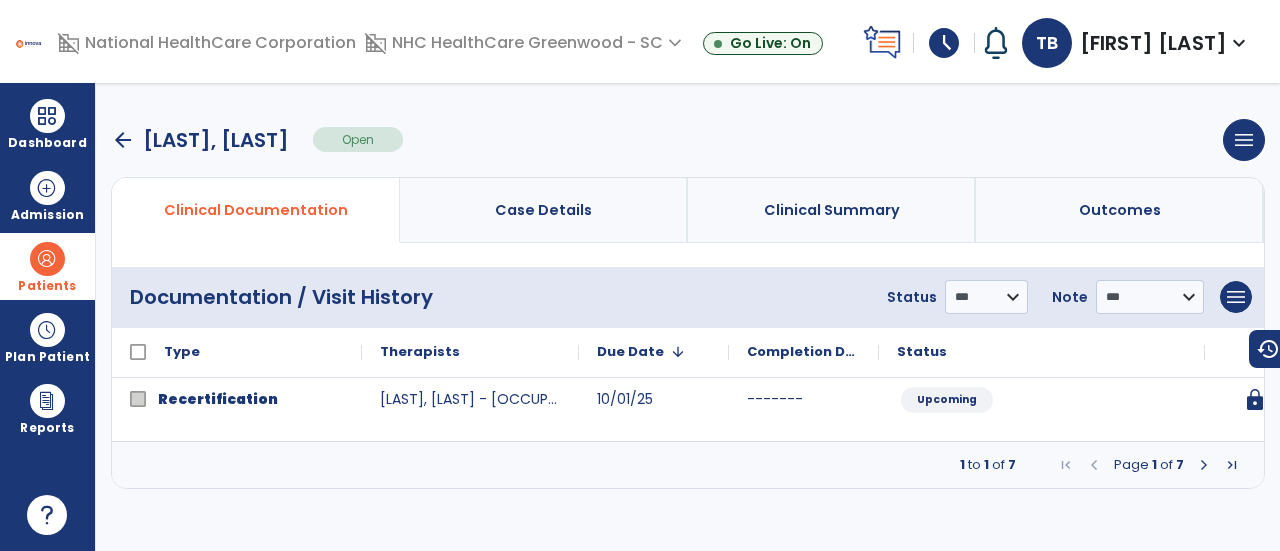 click at bounding box center (1204, 465) 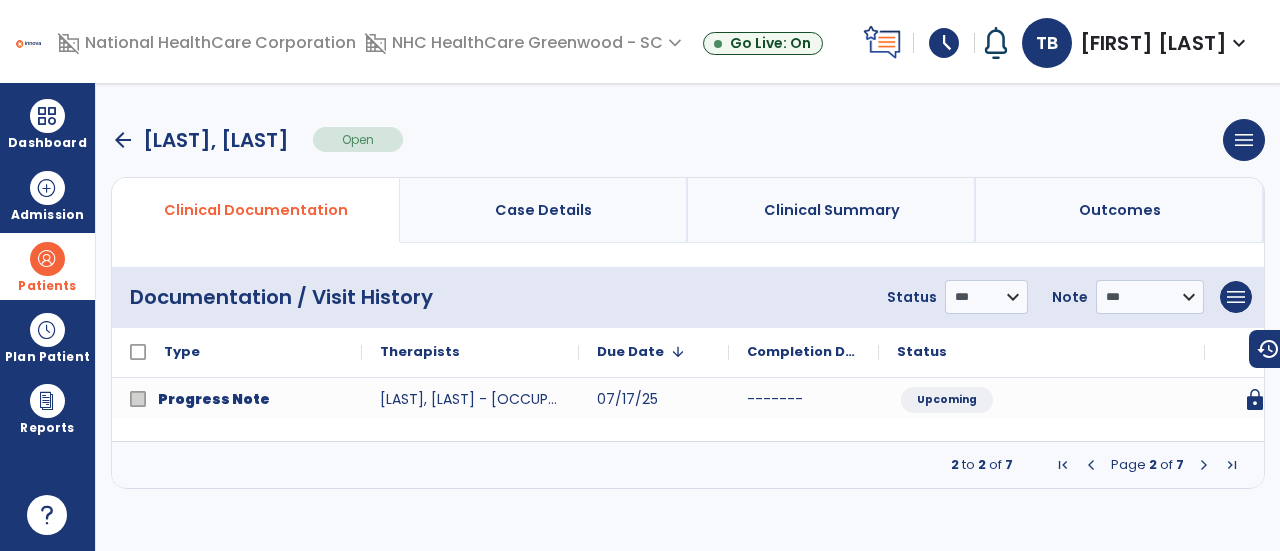 click at bounding box center [1204, 465] 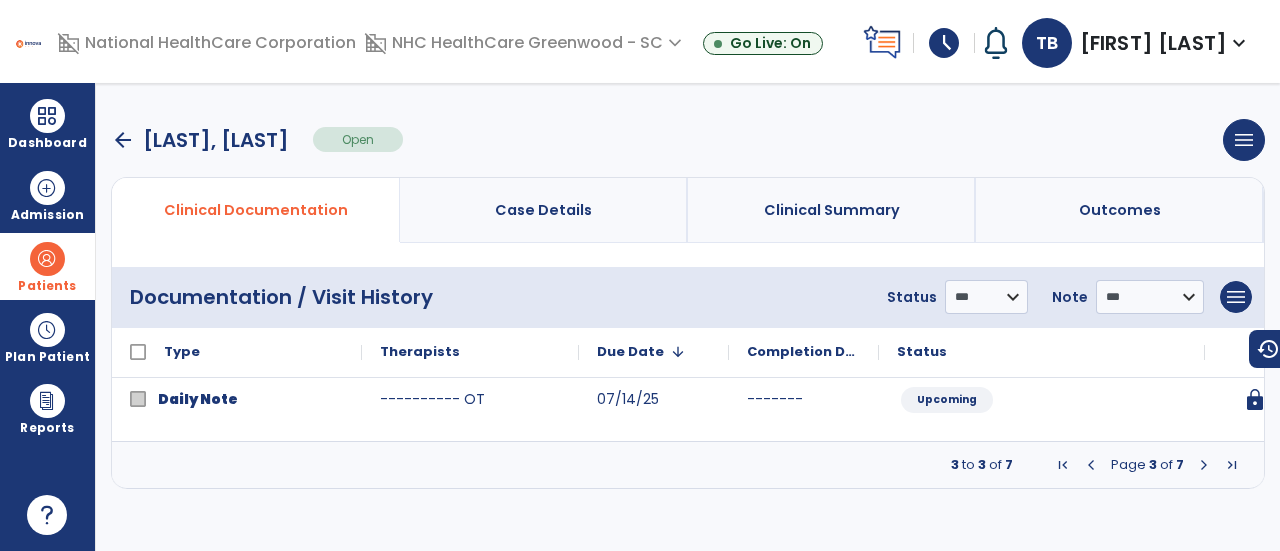 click at bounding box center (1204, 465) 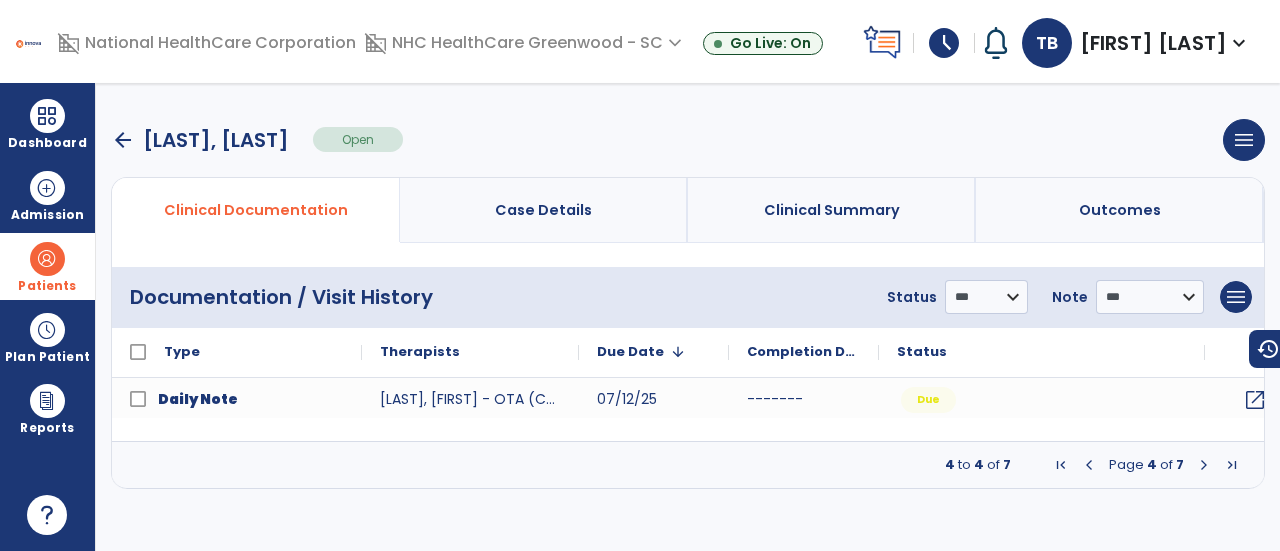 click at bounding box center (1204, 465) 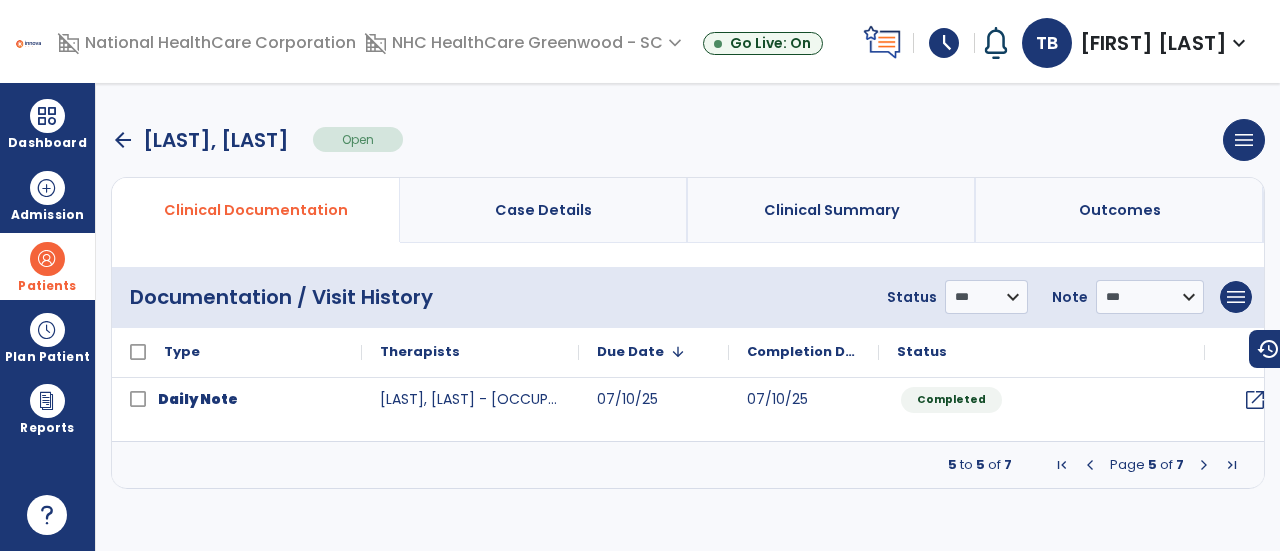 click at bounding box center (1204, 465) 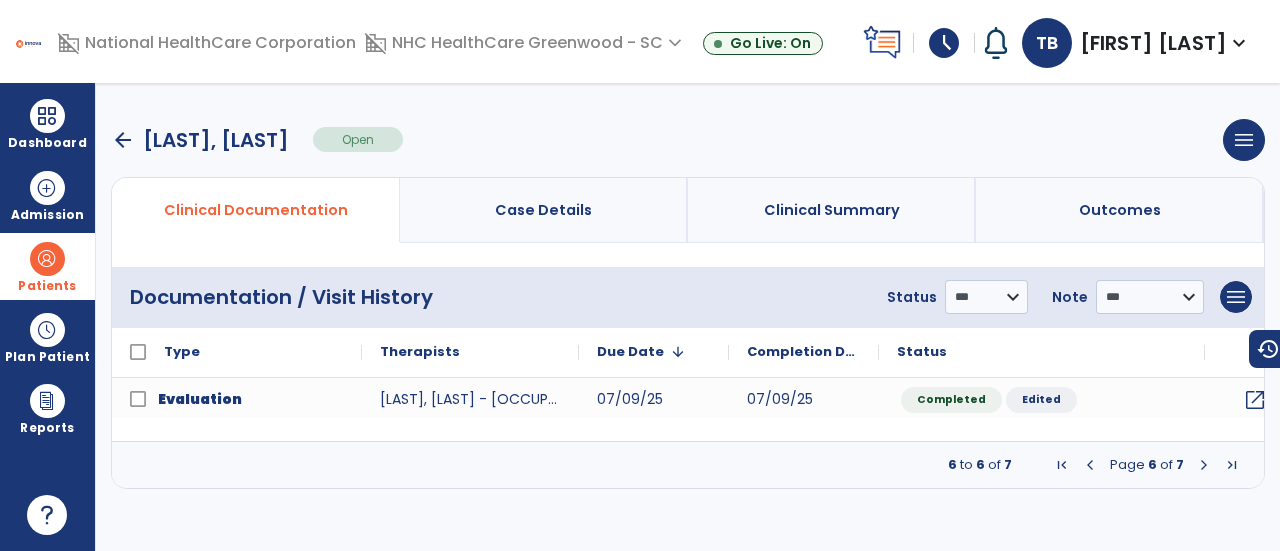click at bounding box center [1204, 465] 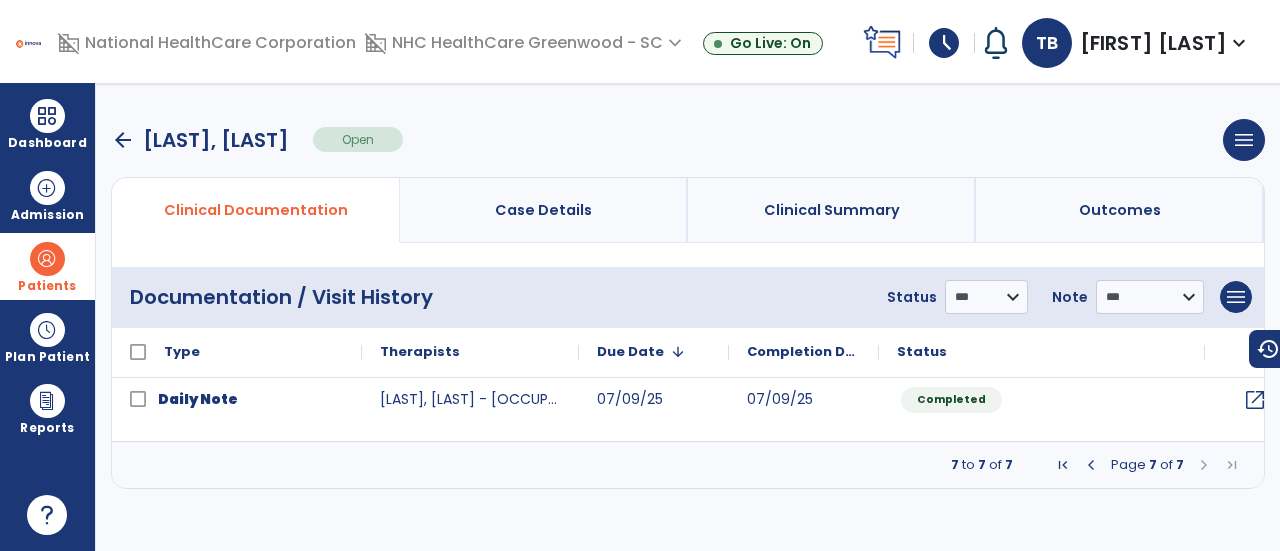 click at bounding box center [1091, 465] 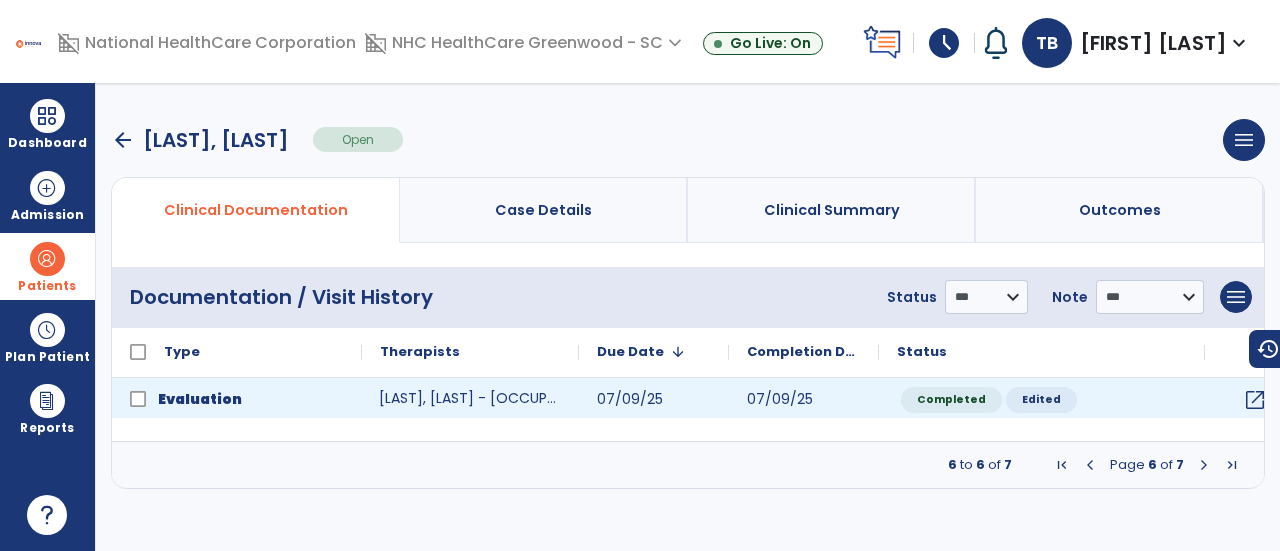 click on "[LAST], [LAST] - [OCCUPATION] ([LICENSE])" 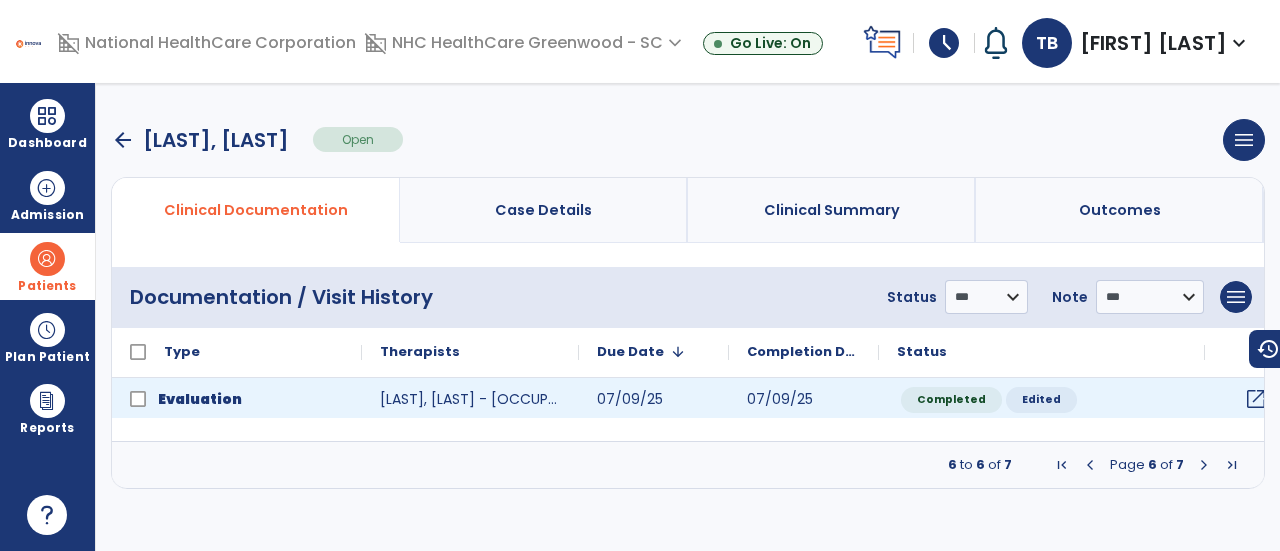 click on "open_in_new" 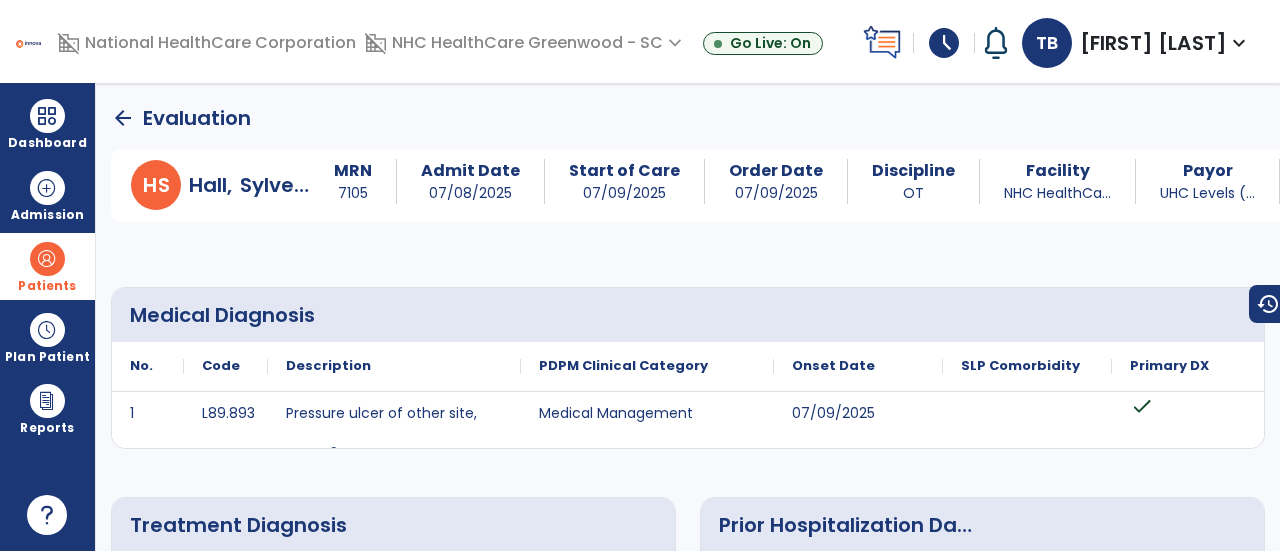click 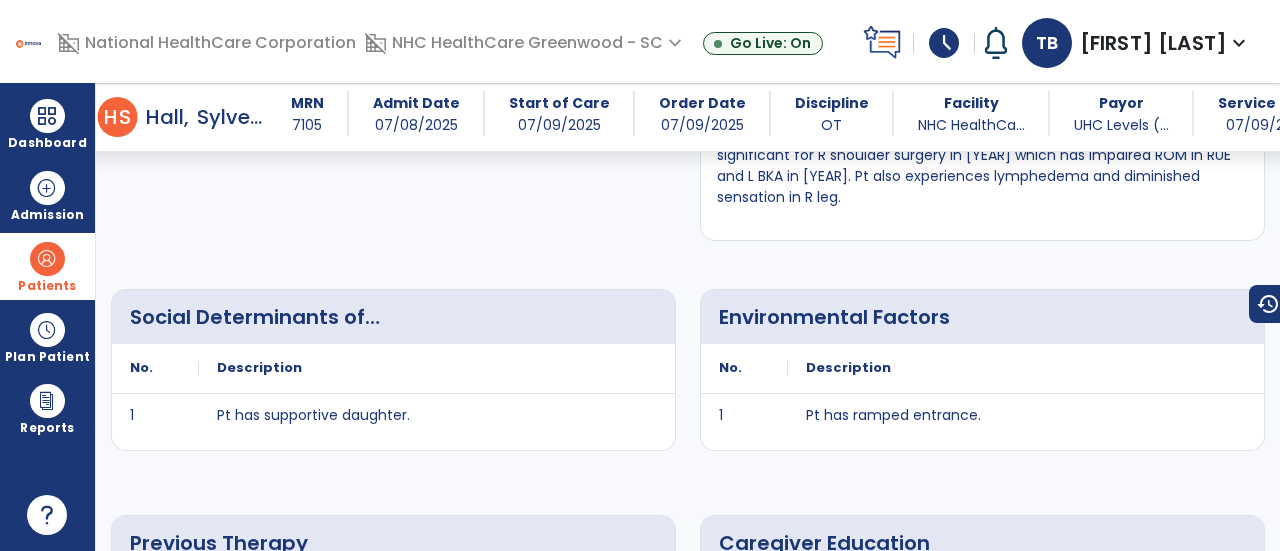 scroll, scrollTop: 2040, scrollLeft: 0, axis: vertical 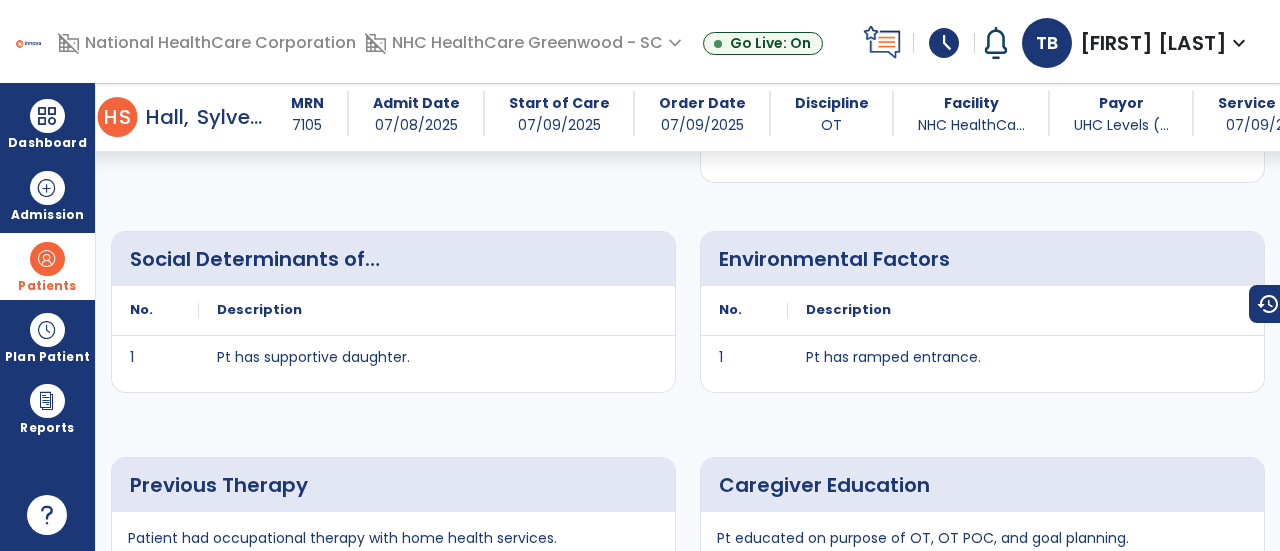 click on "Patients" at bounding box center (47, 286) 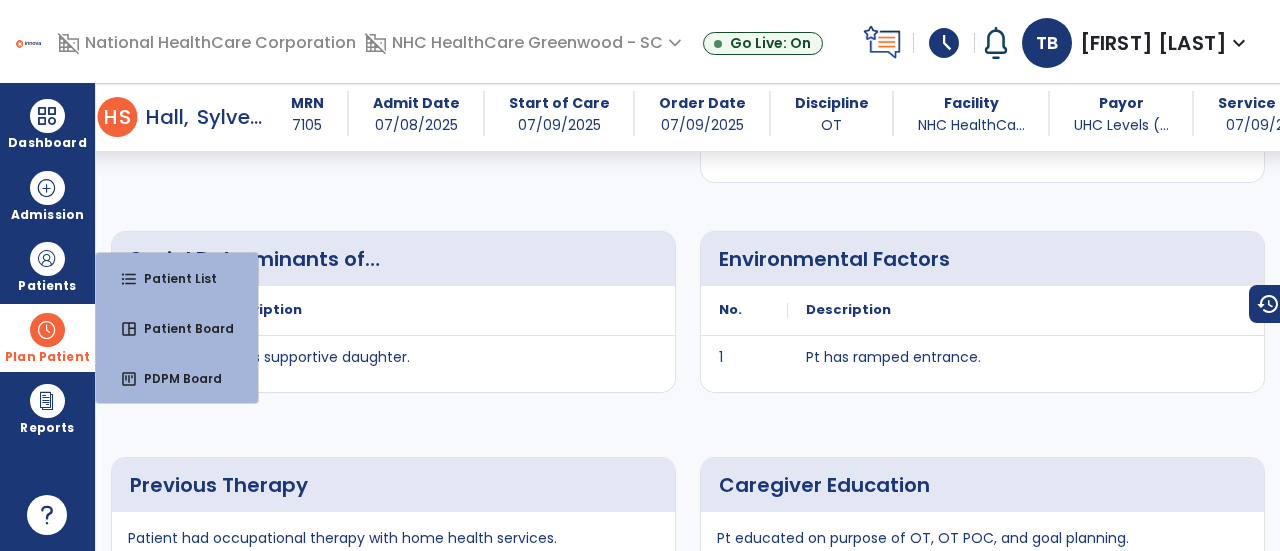 click on "Plan Patient" at bounding box center [47, 286] 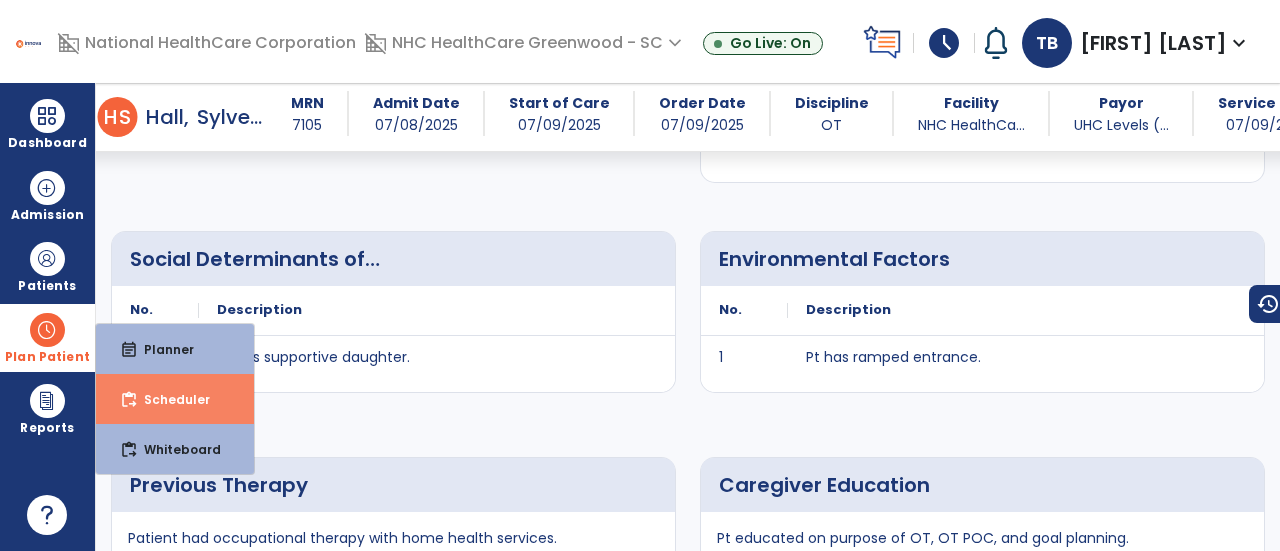 click on "content_paste_go  Scheduler" at bounding box center [175, 399] 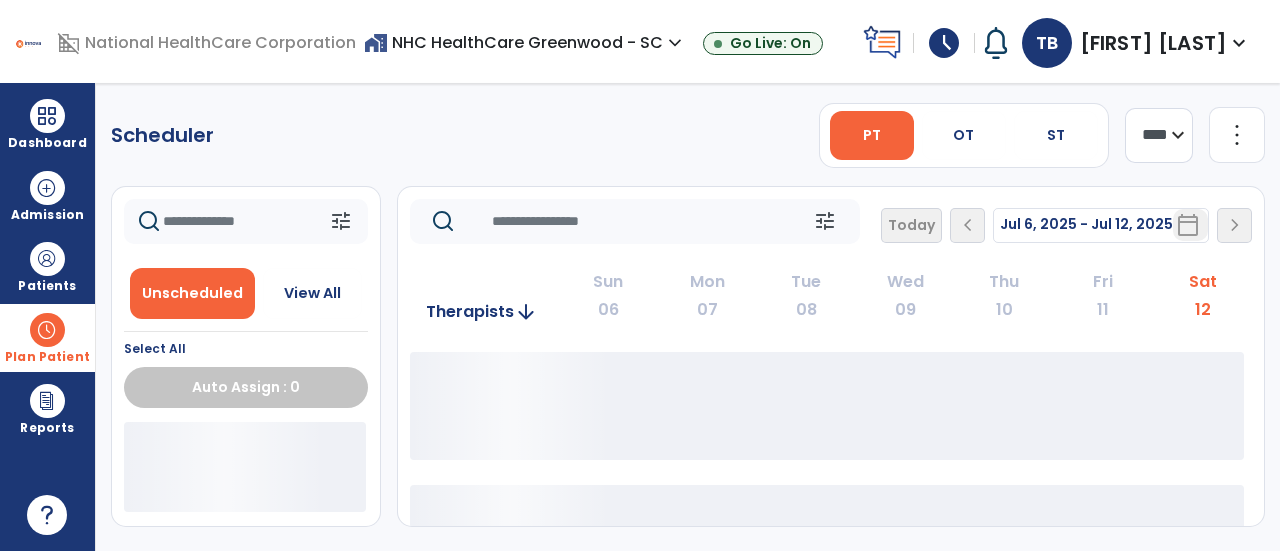 scroll, scrollTop: 0, scrollLeft: 0, axis: both 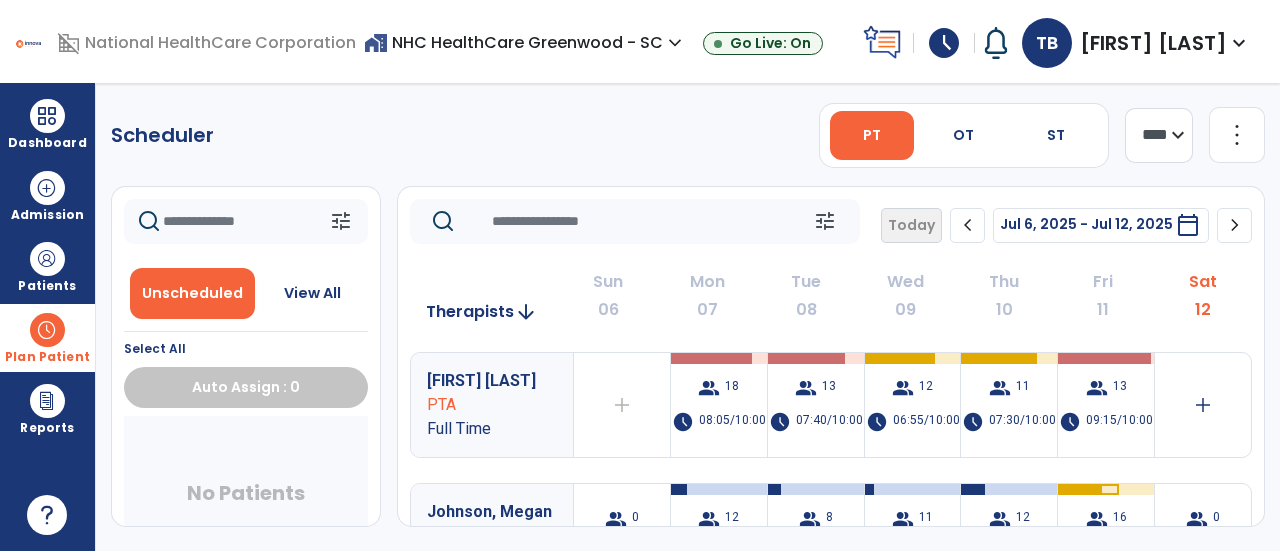 click on "Scheduler   PT   OT   ST  **** *** more_vert  Manage Labor   View All Therapists   Print" 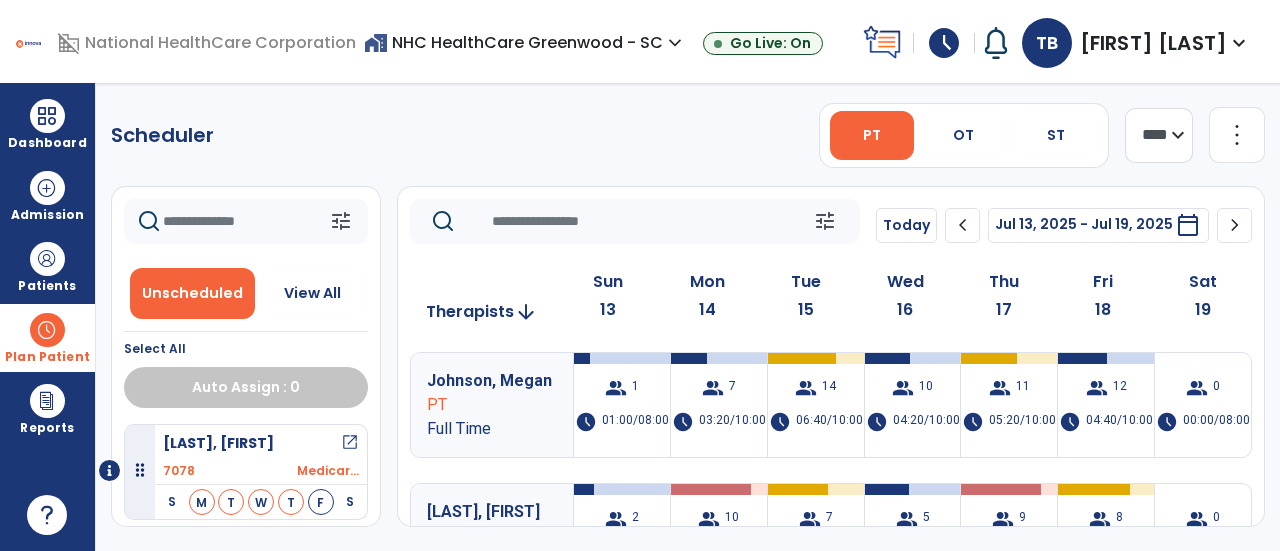 click on "Scheduler   PT   OT   ST  **** *** more_vert  Manage Labor   View All Therapists   Print   tune   Unscheduled   View All  Select All  Auto Assign : 0   [LAST], [FIRST]   open_in_new  7078 Medicar...  S M T W T F S  [LAST], [FIRST]   open_in_new  7092 Humana ...  S M T W T F S  [LAST], [FIRST]   open_in_new  7074 Medicar...  S M T W T F S  [LAST], [FIRST]   open_in_new  7087 Aetna M...  S M T W T F S  [LAST], [FIRST]   open_in_new  7059 Medicar...  S M T W T F S  [LAST], [FIRST]   open_in_new  7060 Outlier...  S M T W T F S  [LAST], [FIRST]   open_in_new  7083 Wellcar...  S M T W T F S  [LAST], [FIRST]   open_in_new  6138 Medicar...  S M T W T F S  [LAST], [FIRST]   open_in_new  6695 Medicar...  S M T W T F S  [LAST], [FIRST]   open_in_new  6267 Medicar...  S M T W T F S  [LAST], [FIRST]   open_in_new  7100 Medicar...  S M T W T F S  [LAST], [FIRST]   open_in_new  6924 Medicar...  S M T W T F S  [LAST], [FIRST]   open_in_new  7096 UHC Lev...  S M T W T F S  [LAST], [FIRST]   open_in_new  7098 Medicar...  S M T W T F S" at bounding box center [688, 317] 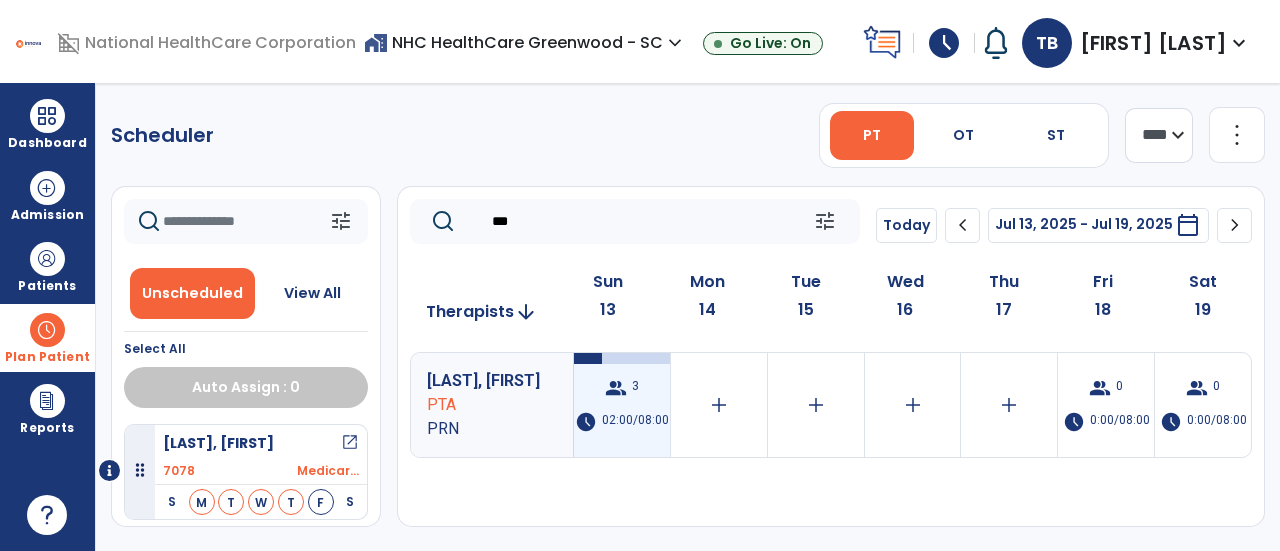 type on "***" 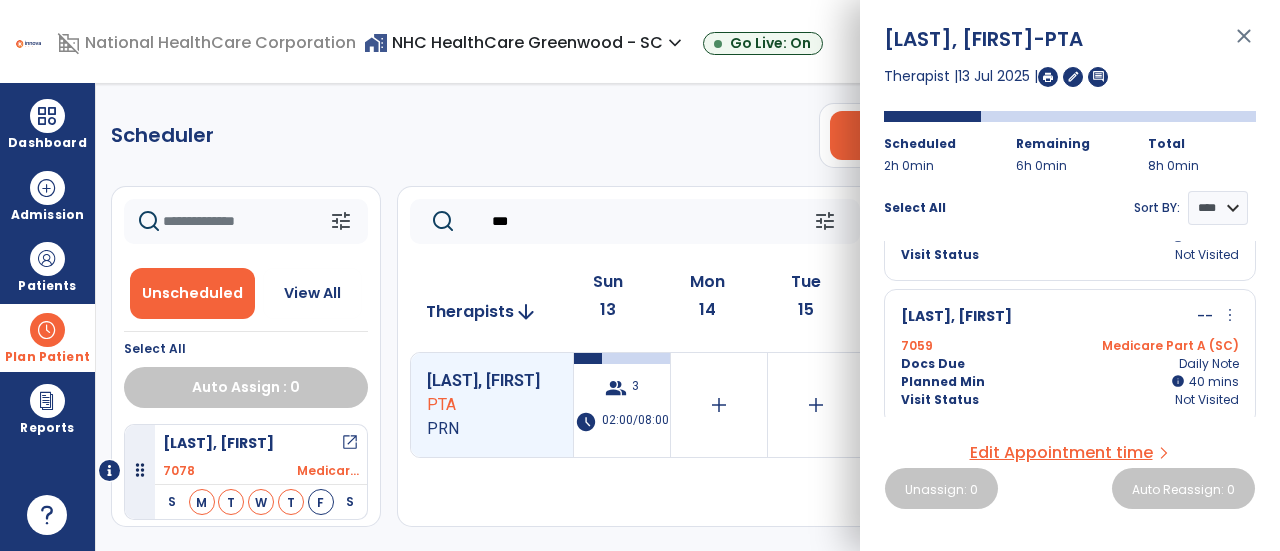 scroll, scrollTop: 255, scrollLeft: 0, axis: vertical 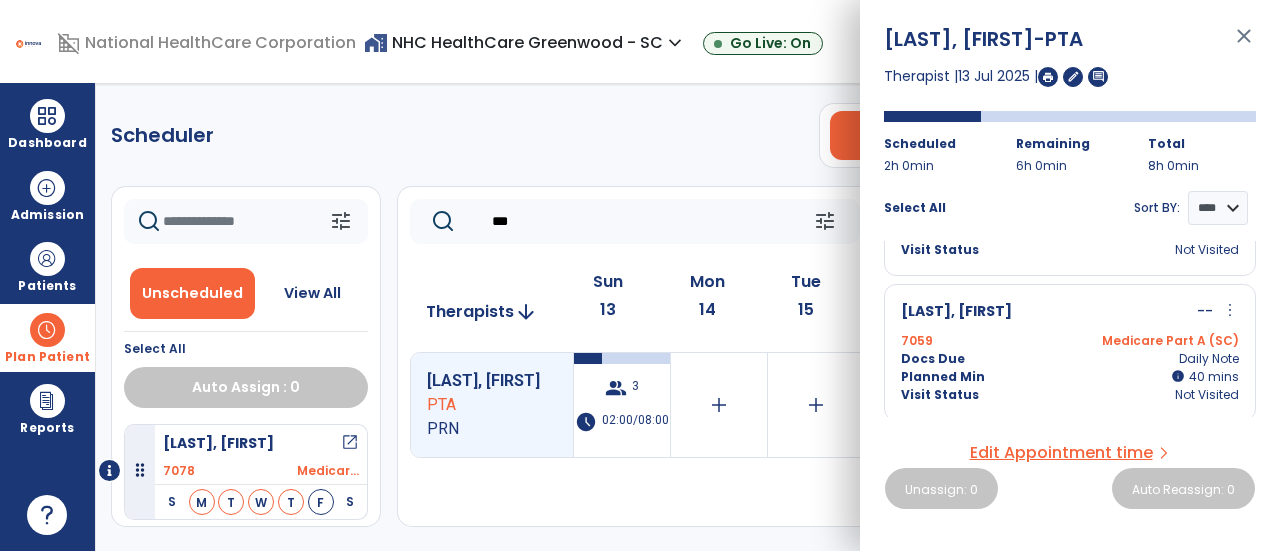 click on "[LAST] [SUFFIX], [FIRST] -- more_vert edit Edit Session alt_route Split Minutes 7059 Medicare Part A (SC) Docs Due Daily Note Planned Min info 40 I 40 mins Visit Status Not Visited" at bounding box center [1070, 352] 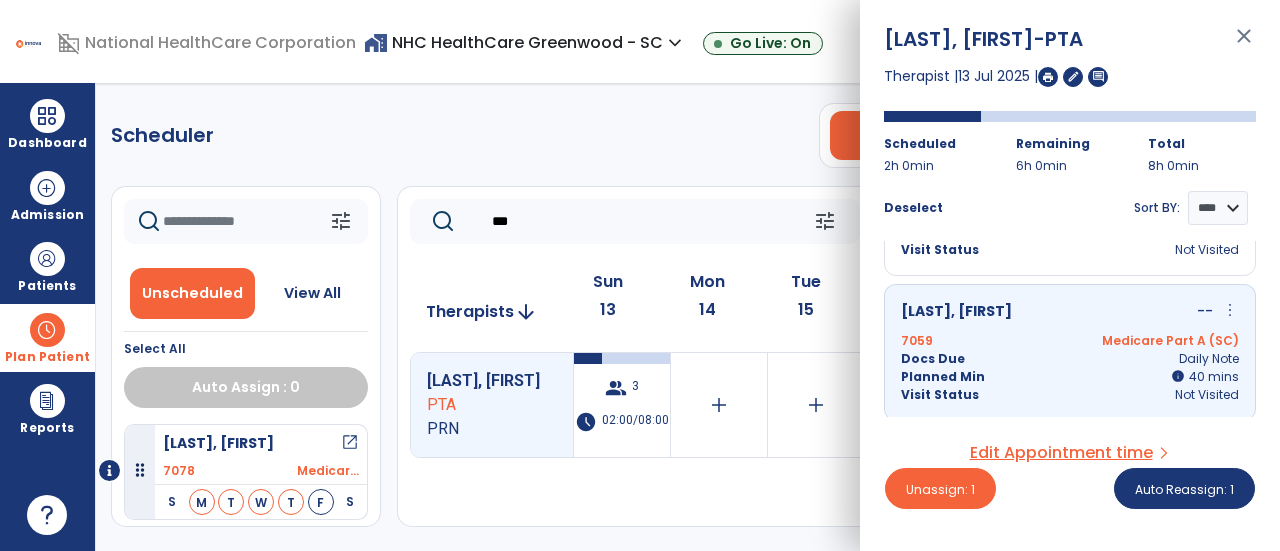 click on "Medicare Part A (SC)" at bounding box center [1154, 341] 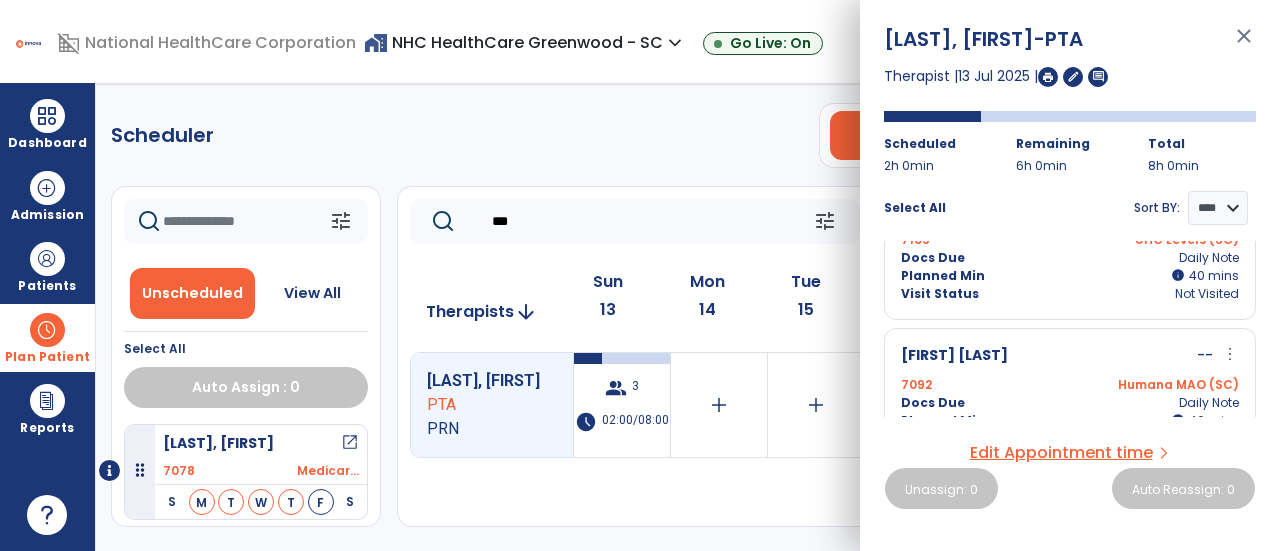 scroll, scrollTop: 0, scrollLeft: 0, axis: both 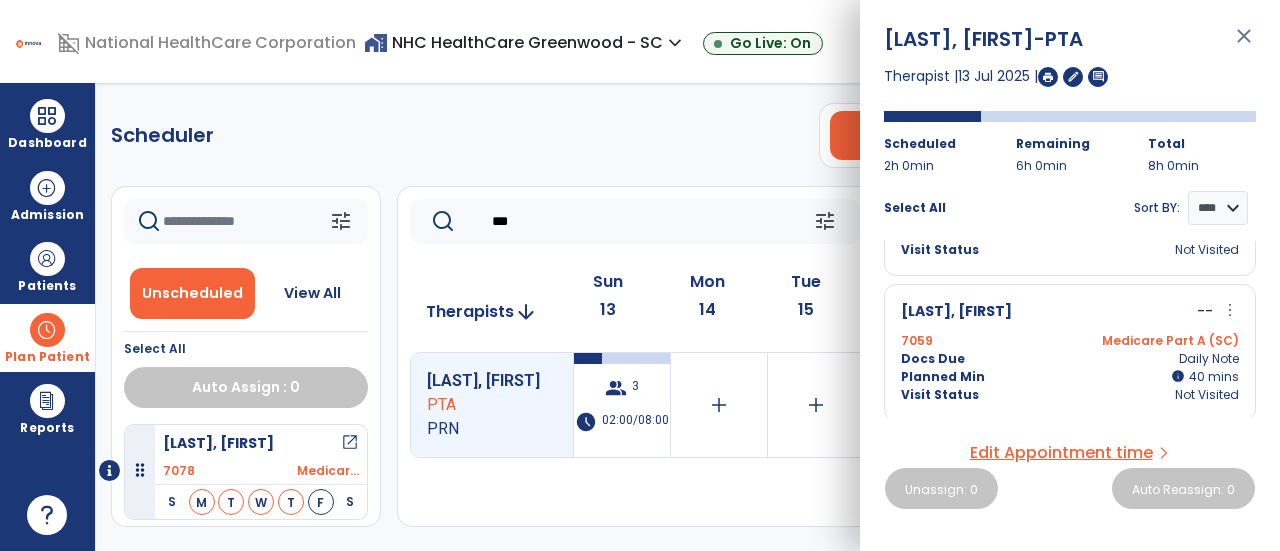 click on "close" at bounding box center [1244, 45] 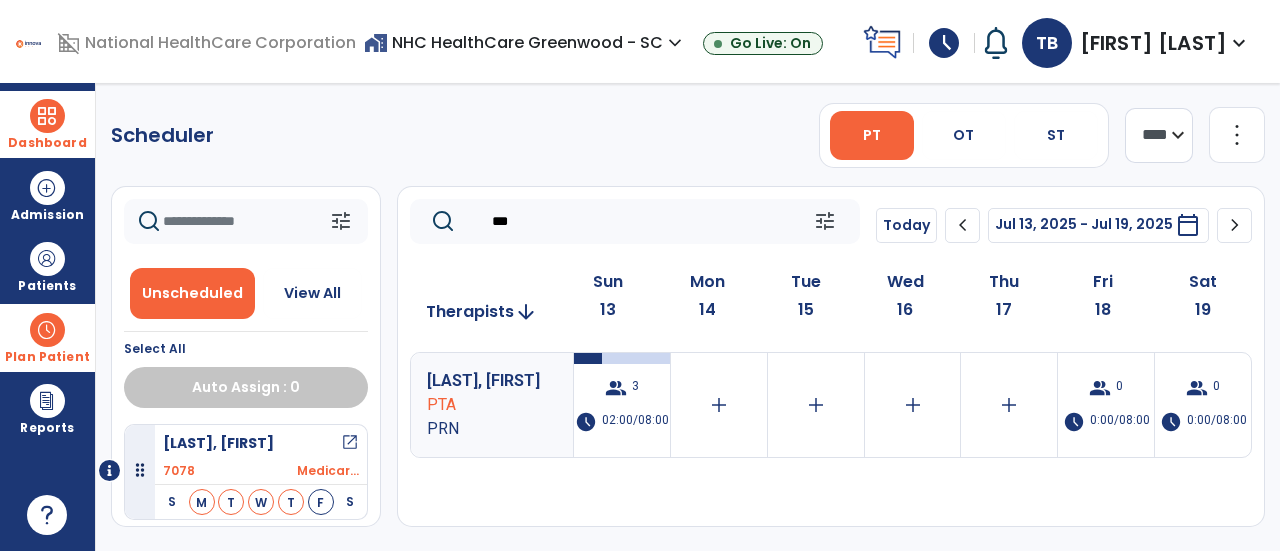 click on "Dashboard" at bounding box center [47, 124] 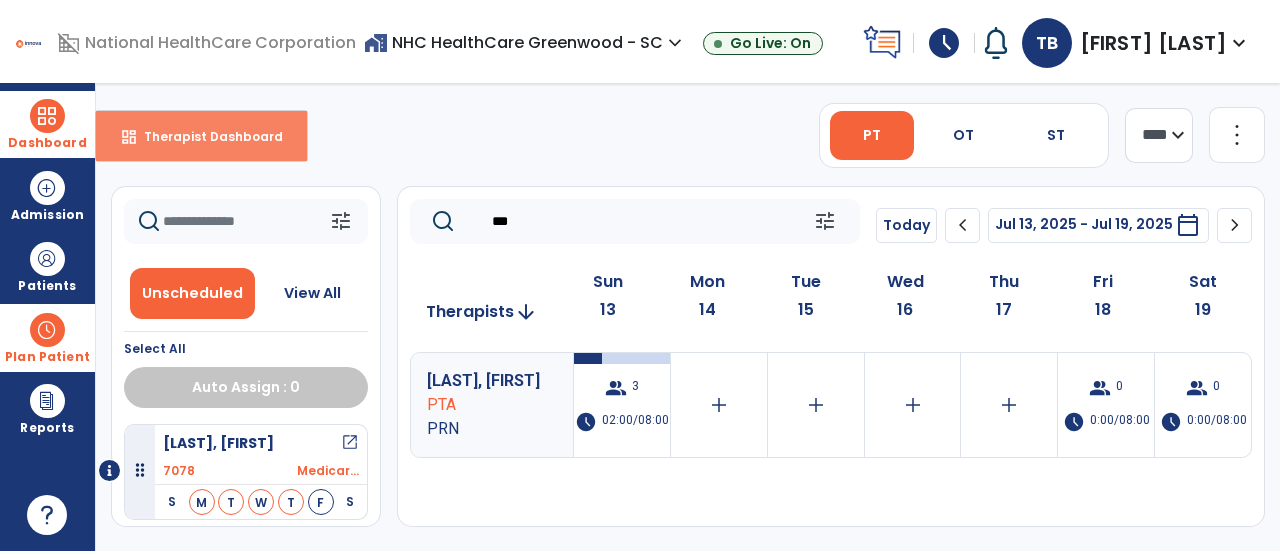 click on "Therapist Dashboard" at bounding box center [205, 136] 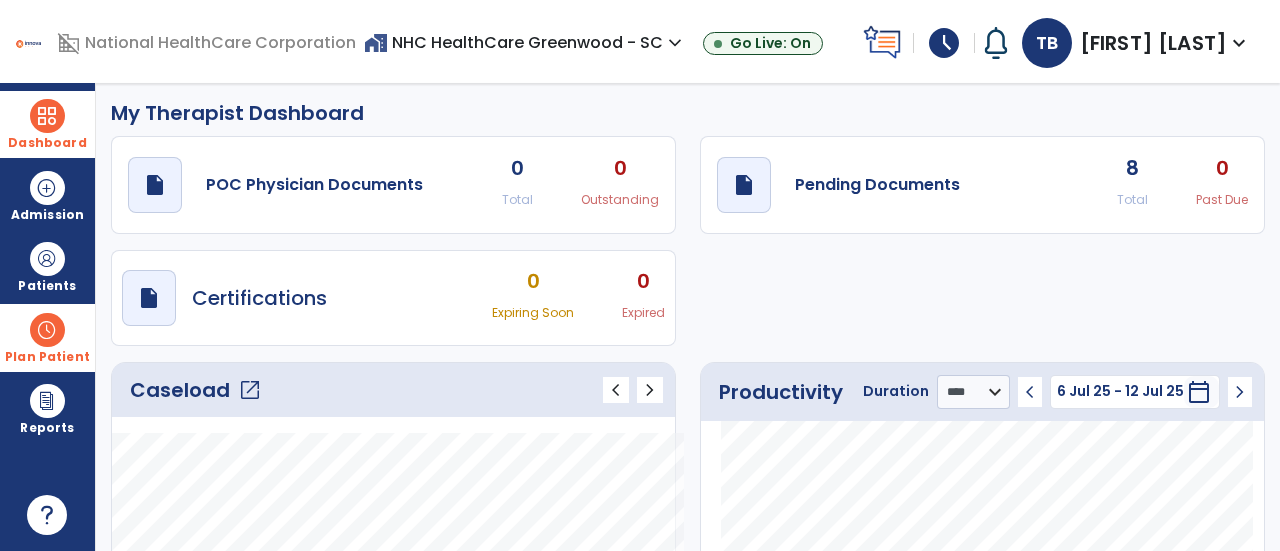 scroll, scrollTop: 0, scrollLeft: 0, axis: both 